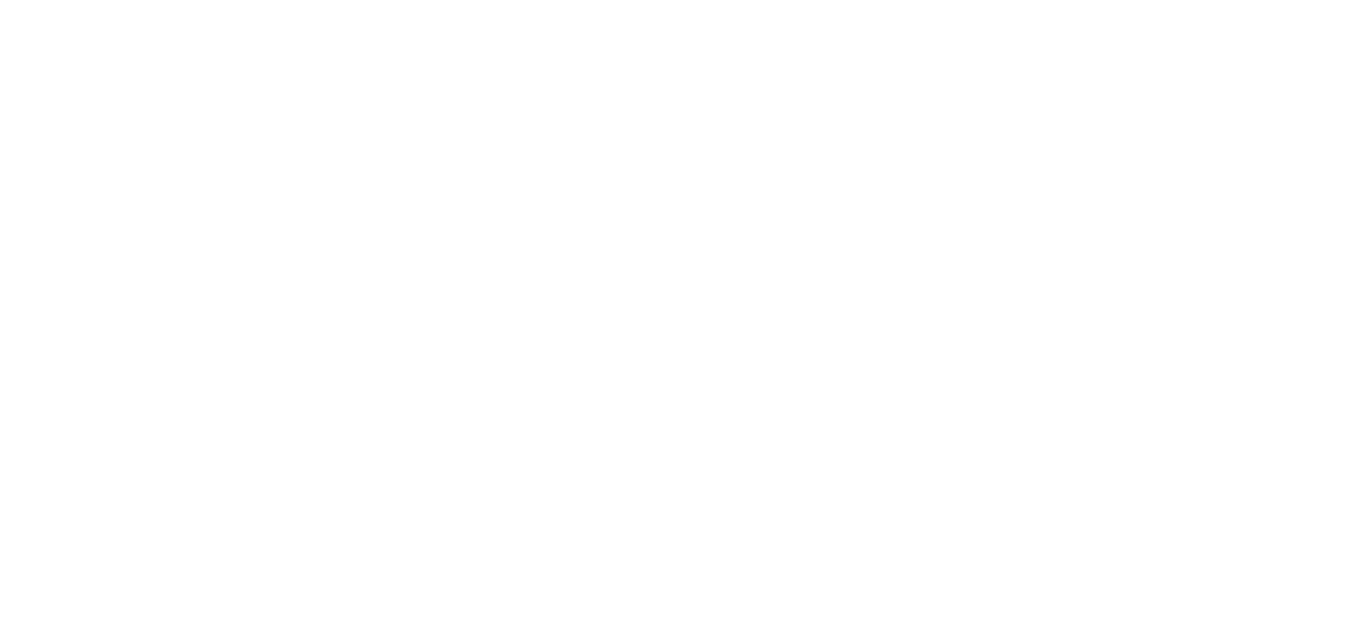 scroll, scrollTop: 0, scrollLeft: 0, axis: both 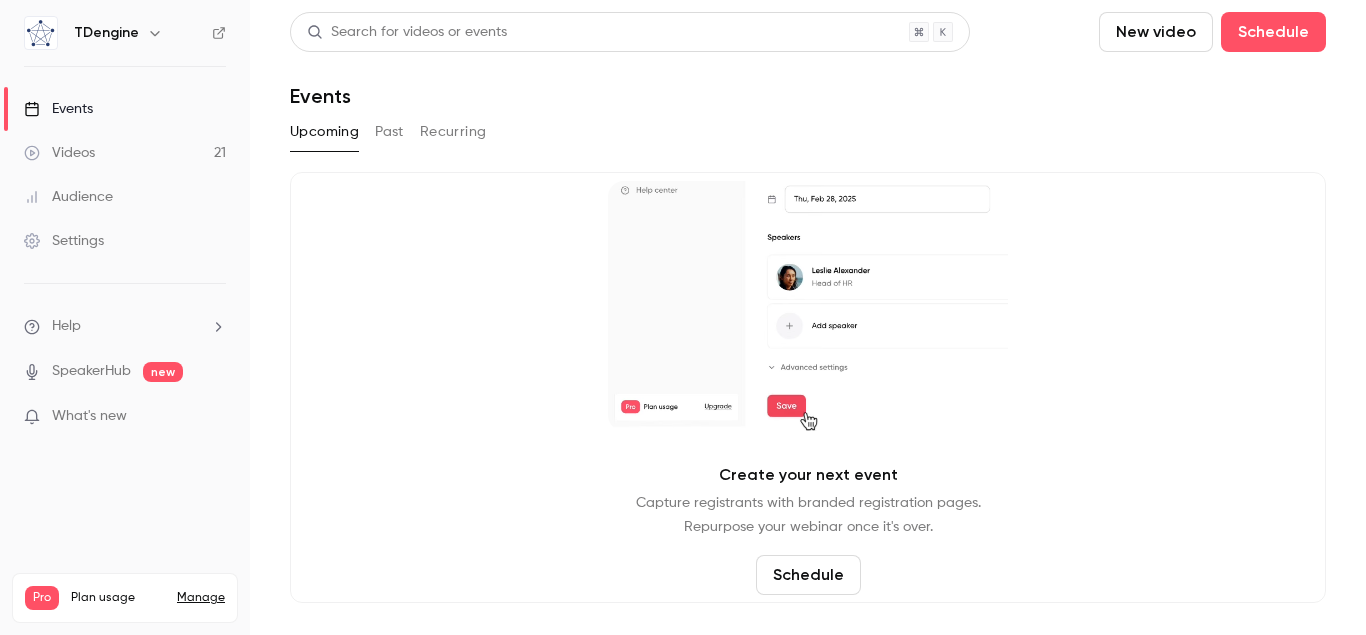 click on "Videos" at bounding box center (59, 153) 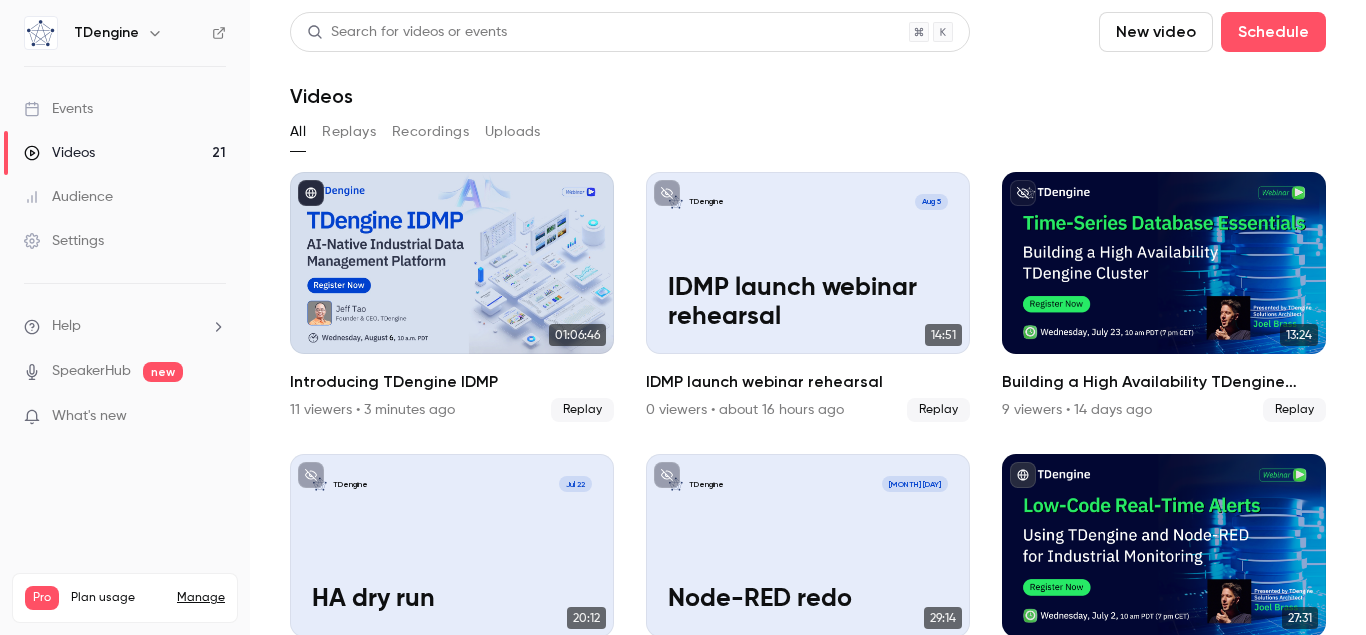 drag, startPoint x: 1140, startPoint y: 26, endPoint x: 1147, endPoint y: 119, distance: 93.26307 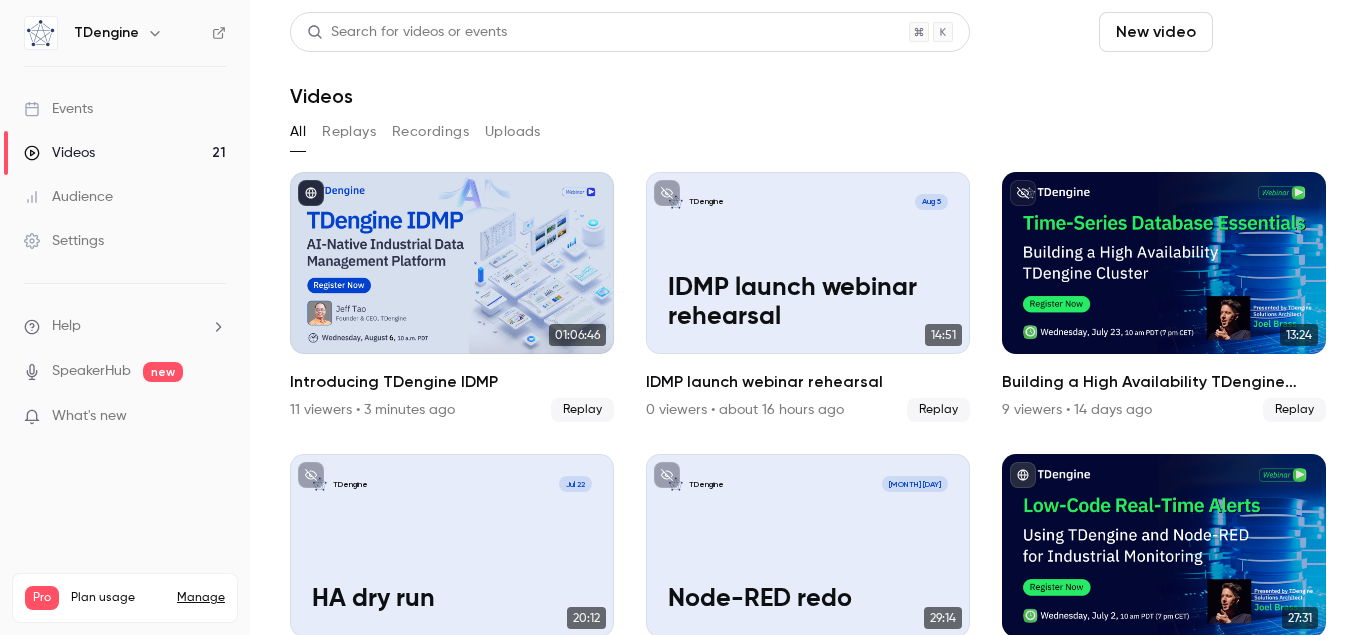 click on "Schedule" at bounding box center [1273, 32] 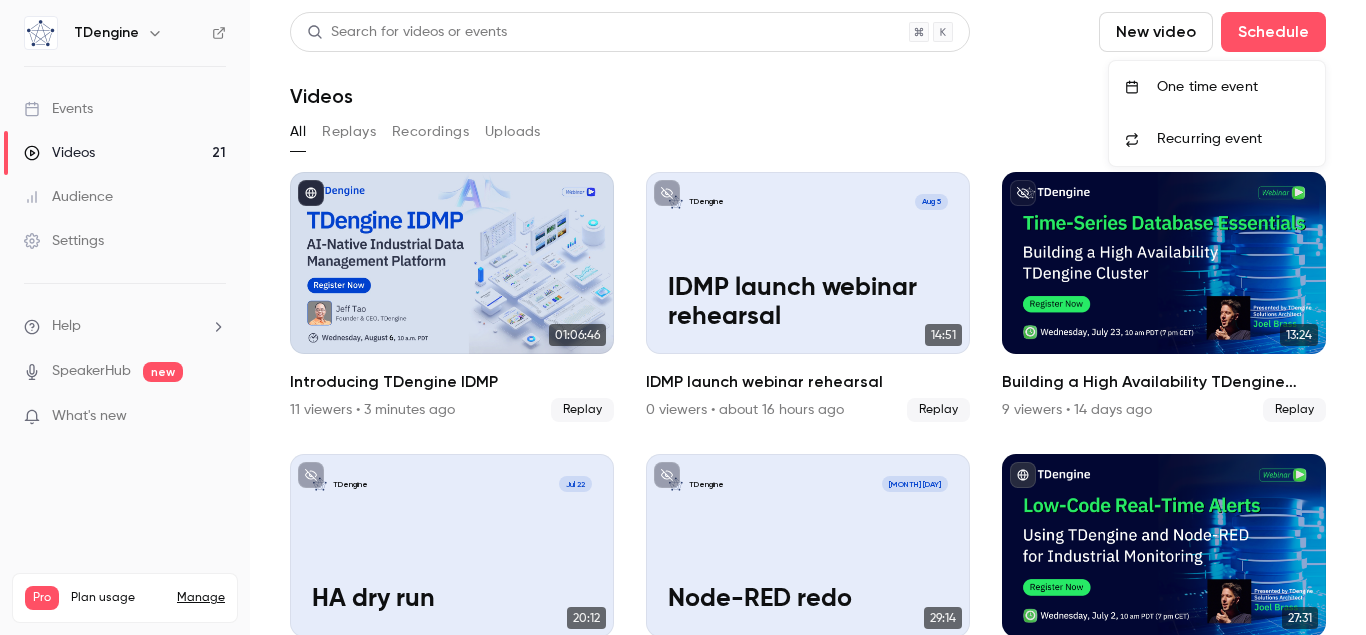 click on "One time event" at bounding box center (1233, 87) 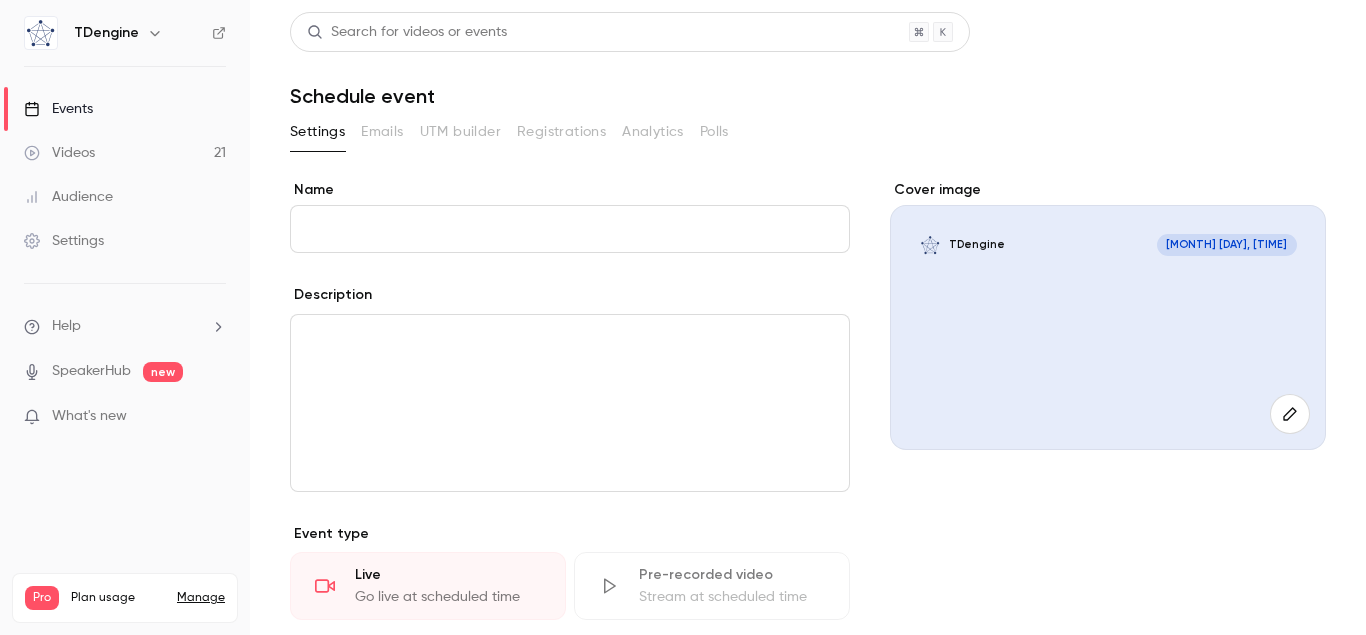 type on "*" 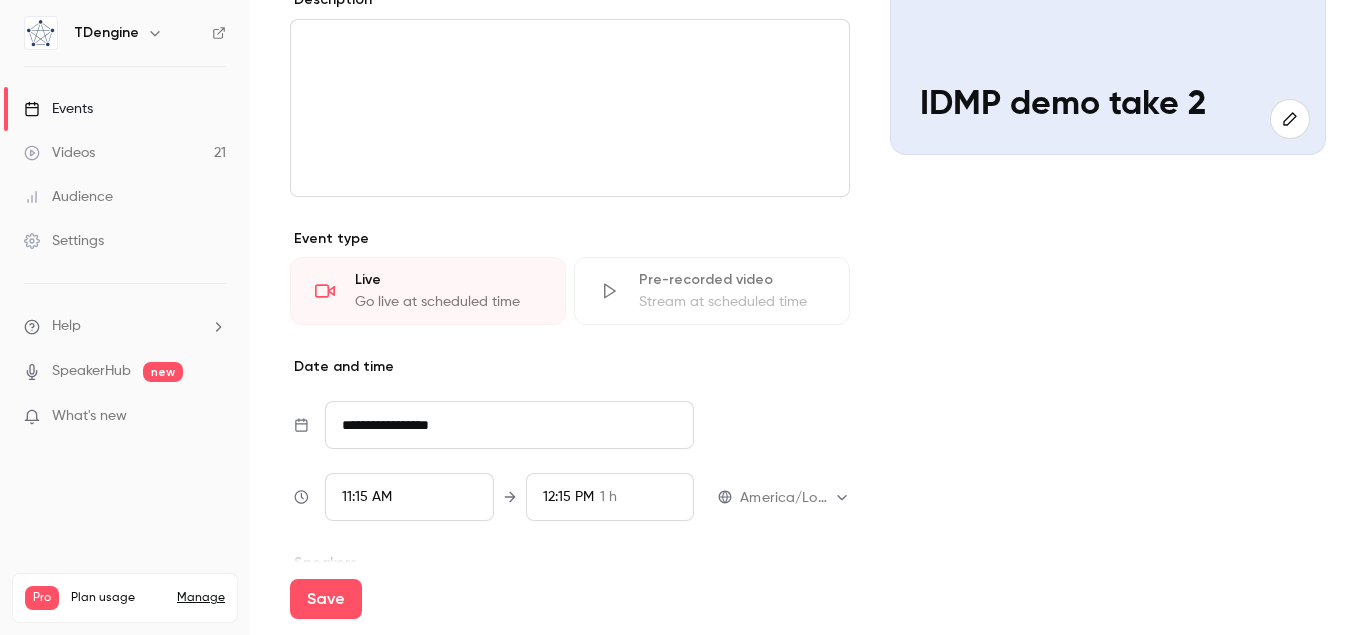 scroll, scrollTop: 456, scrollLeft: 0, axis: vertical 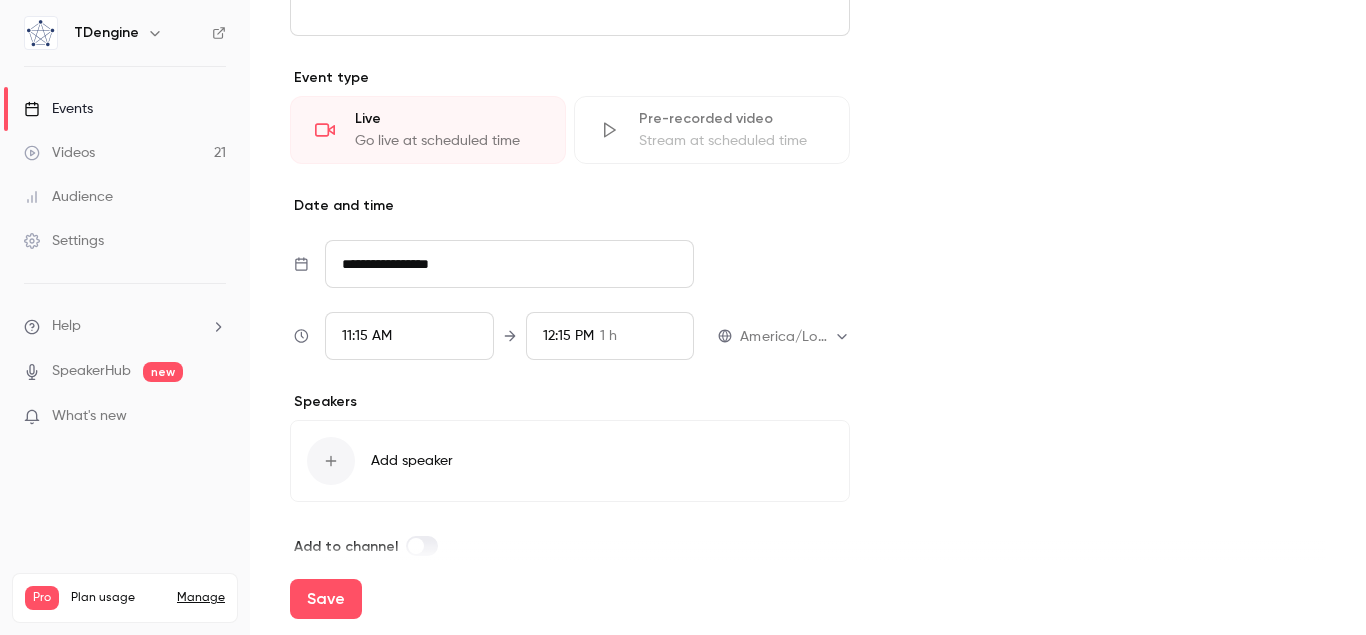 type on "**********" 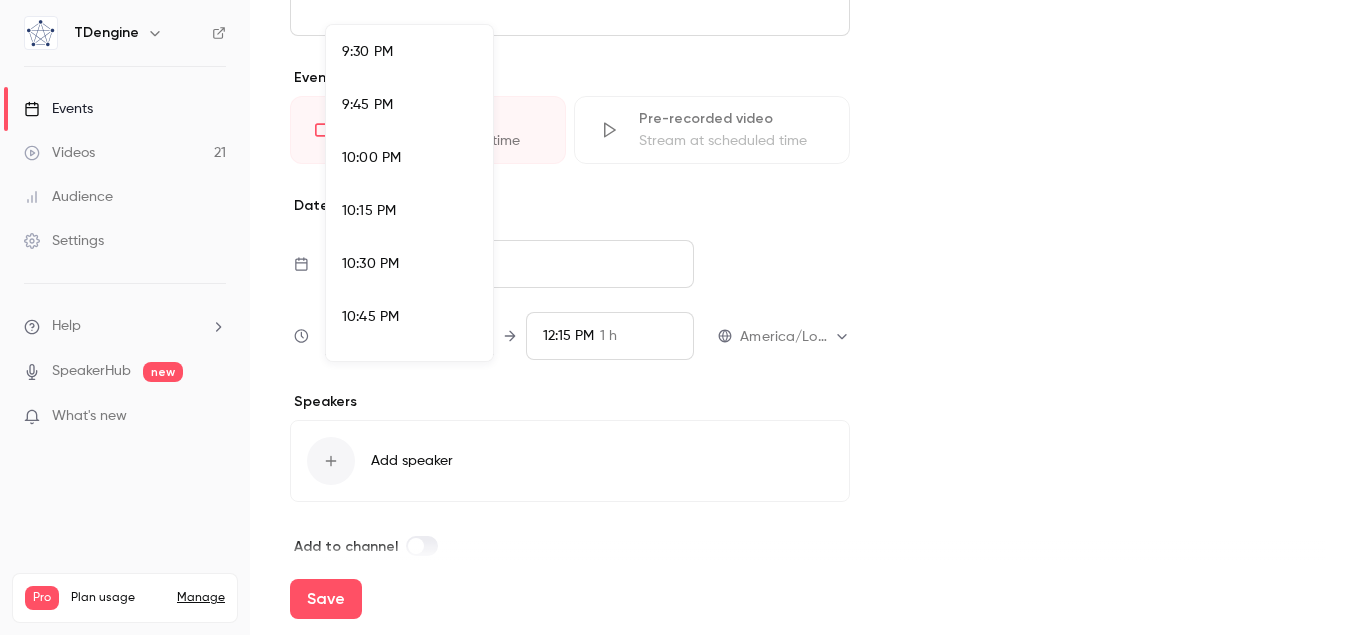 scroll, scrollTop: 4638, scrollLeft: 0, axis: vertical 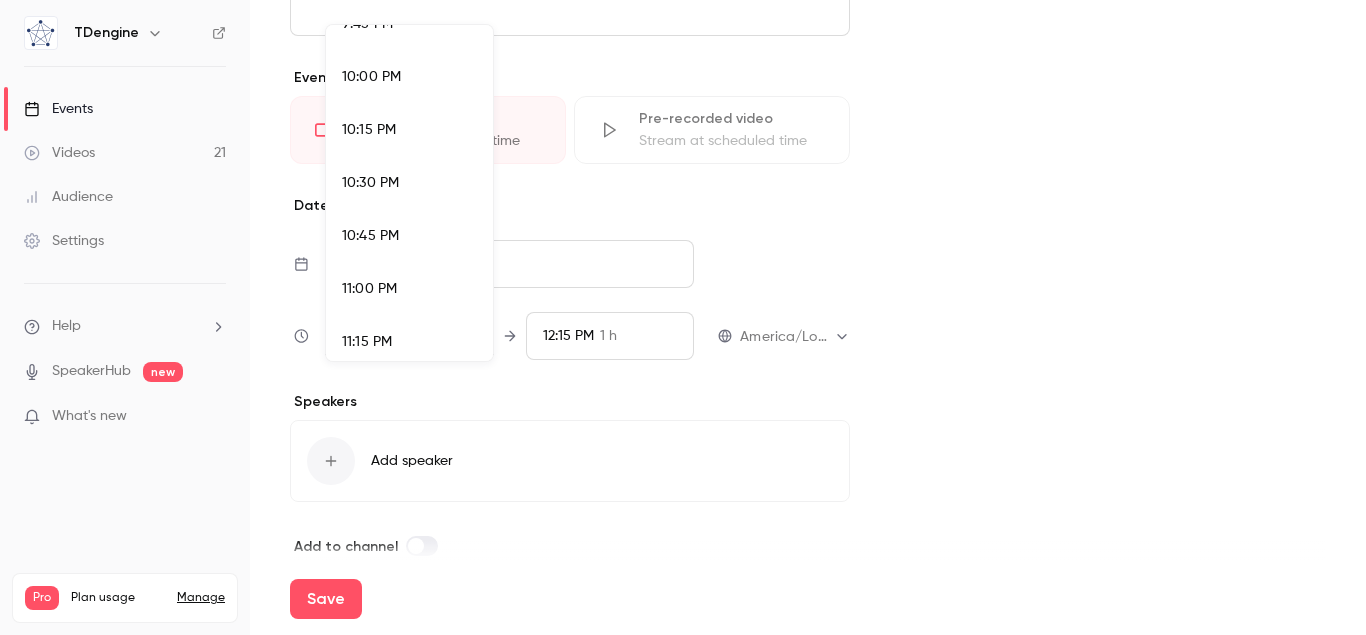 click at bounding box center [683, 317] 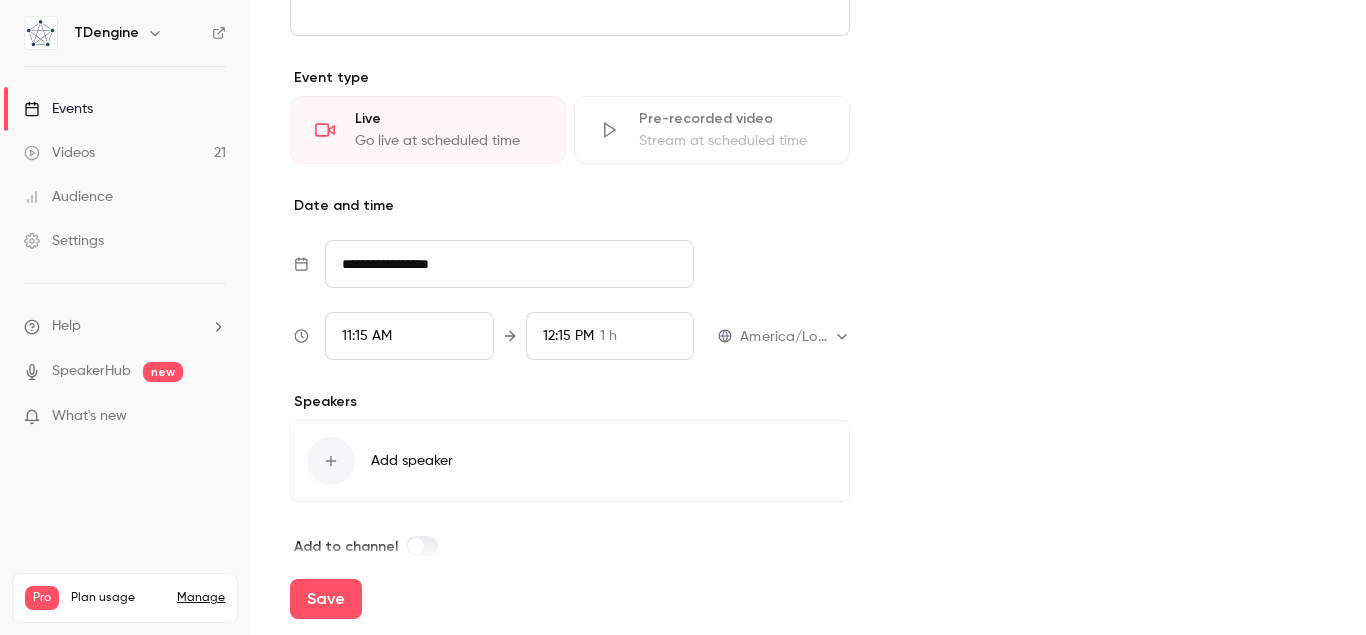 click on "11:15 AM" at bounding box center (409, 336) 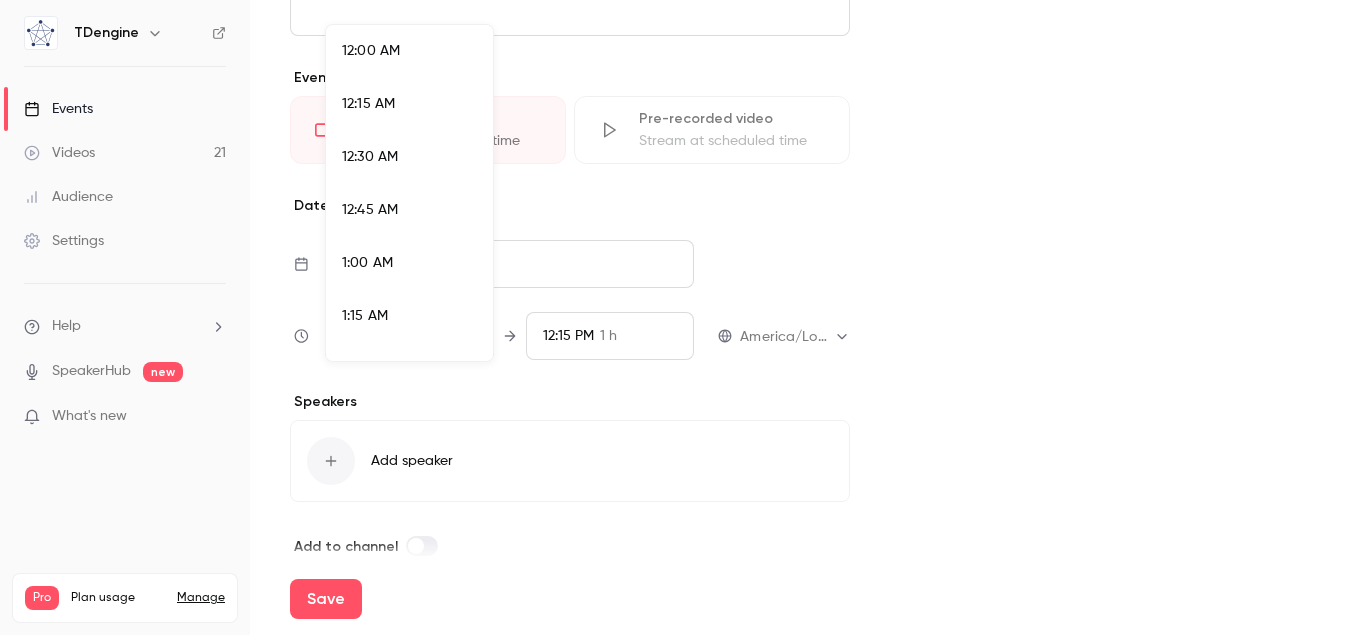 scroll, scrollTop: 2244, scrollLeft: 0, axis: vertical 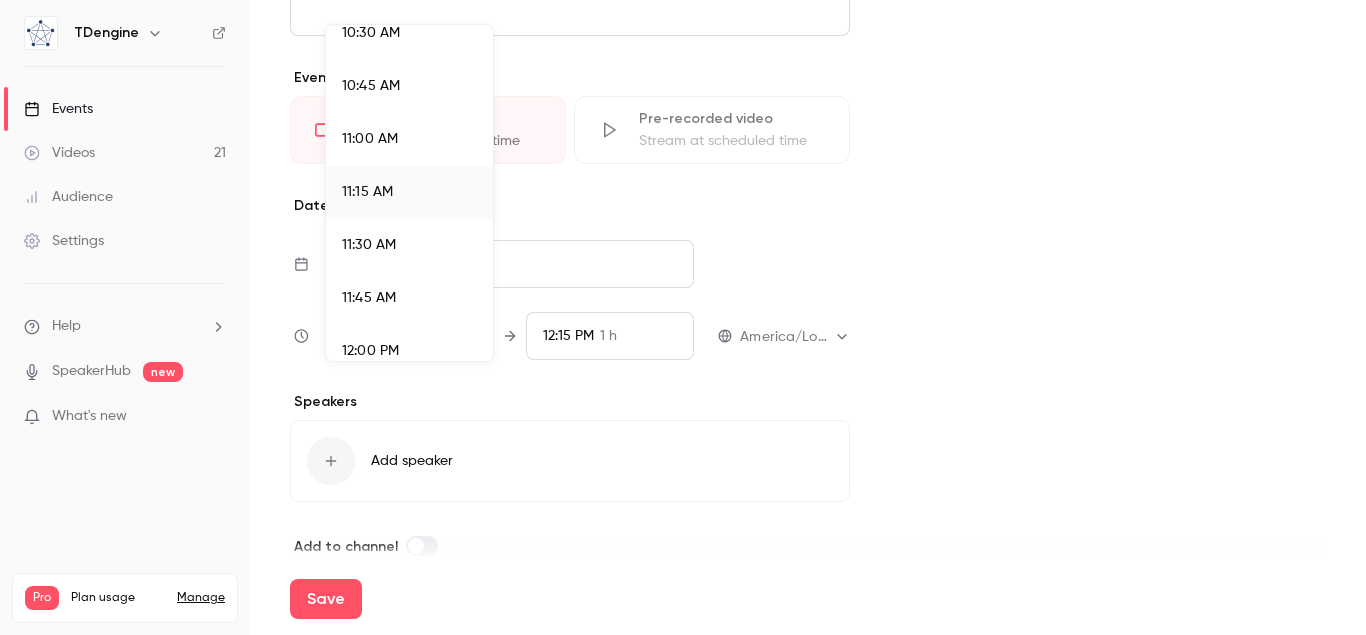 click at bounding box center (683, 317) 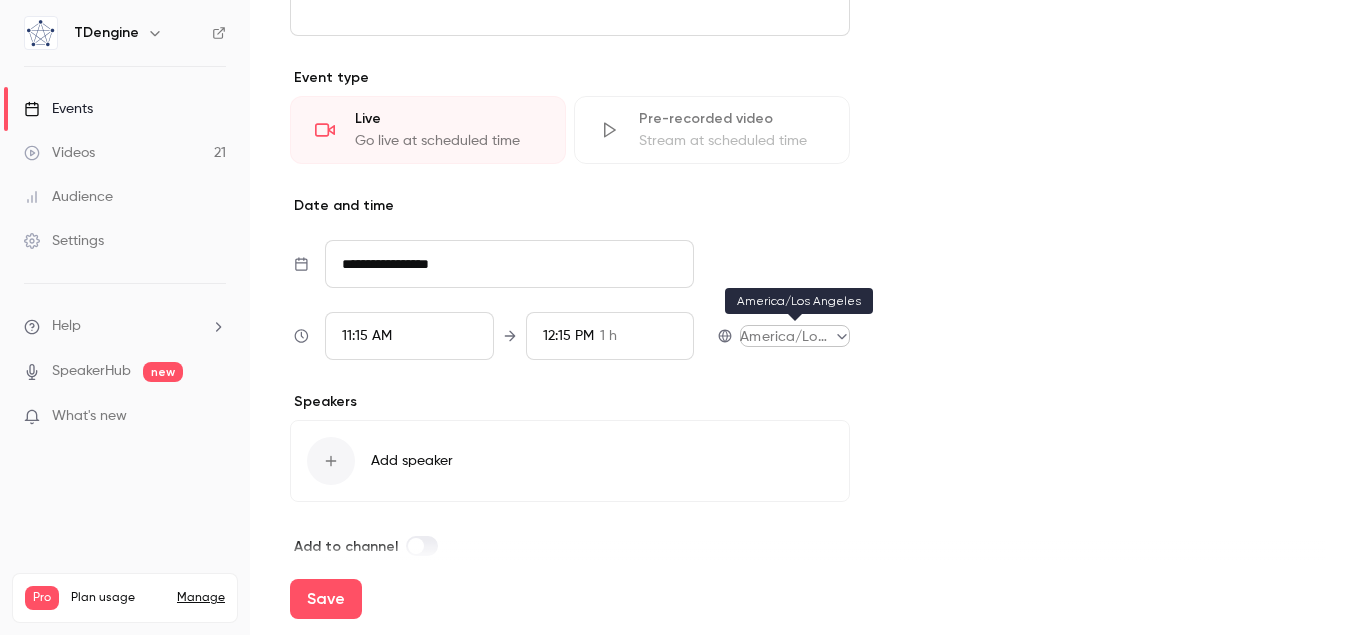 click on "**********" at bounding box center (683, 317) 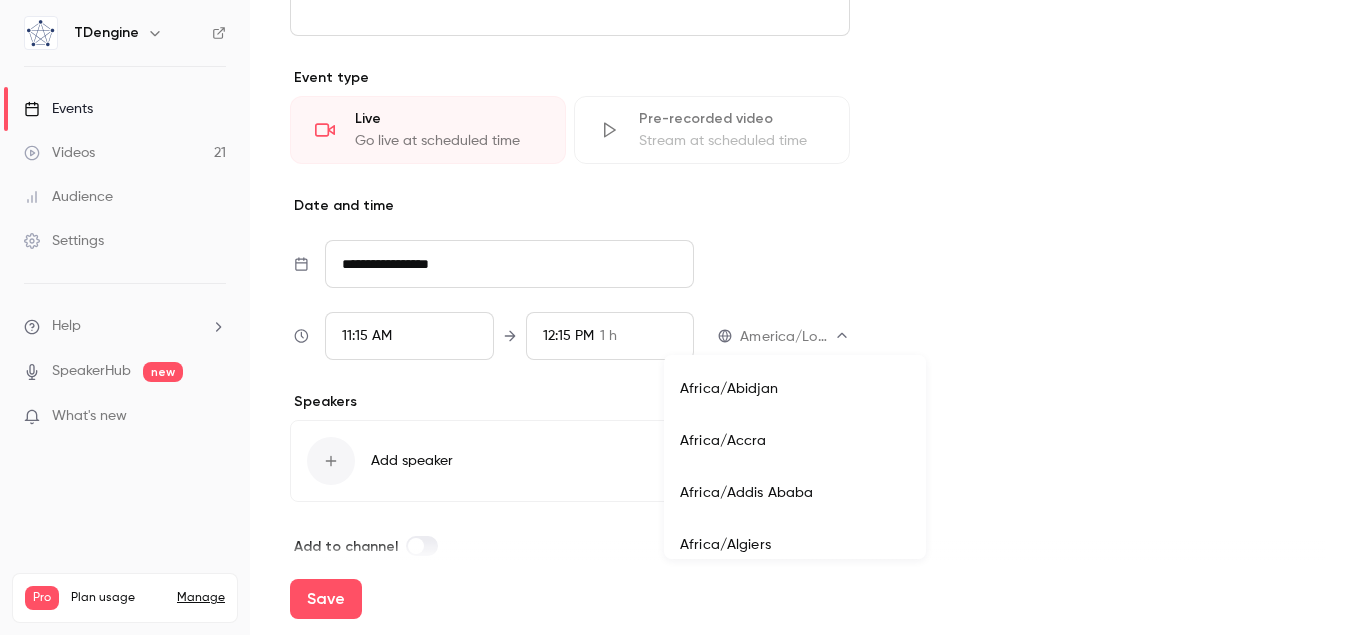 scroll, scrollTop: 6899, scrollLeft: 0, axis: vertical 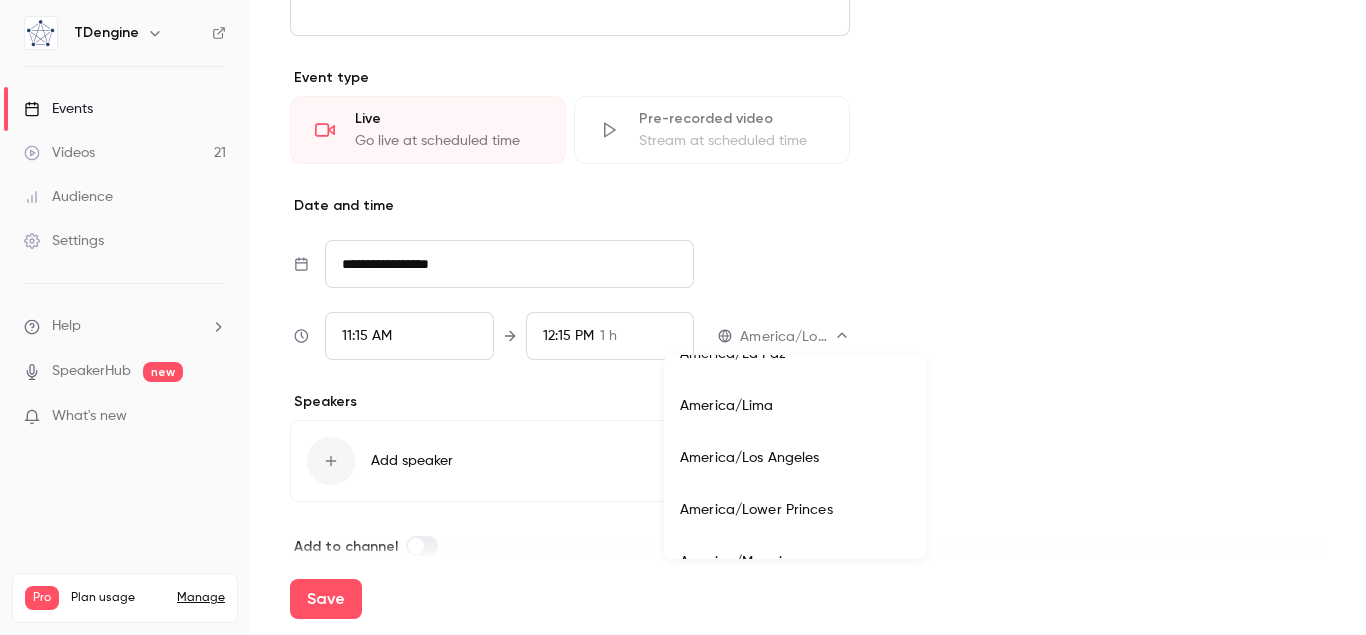 click at bounding box center (683, 317) 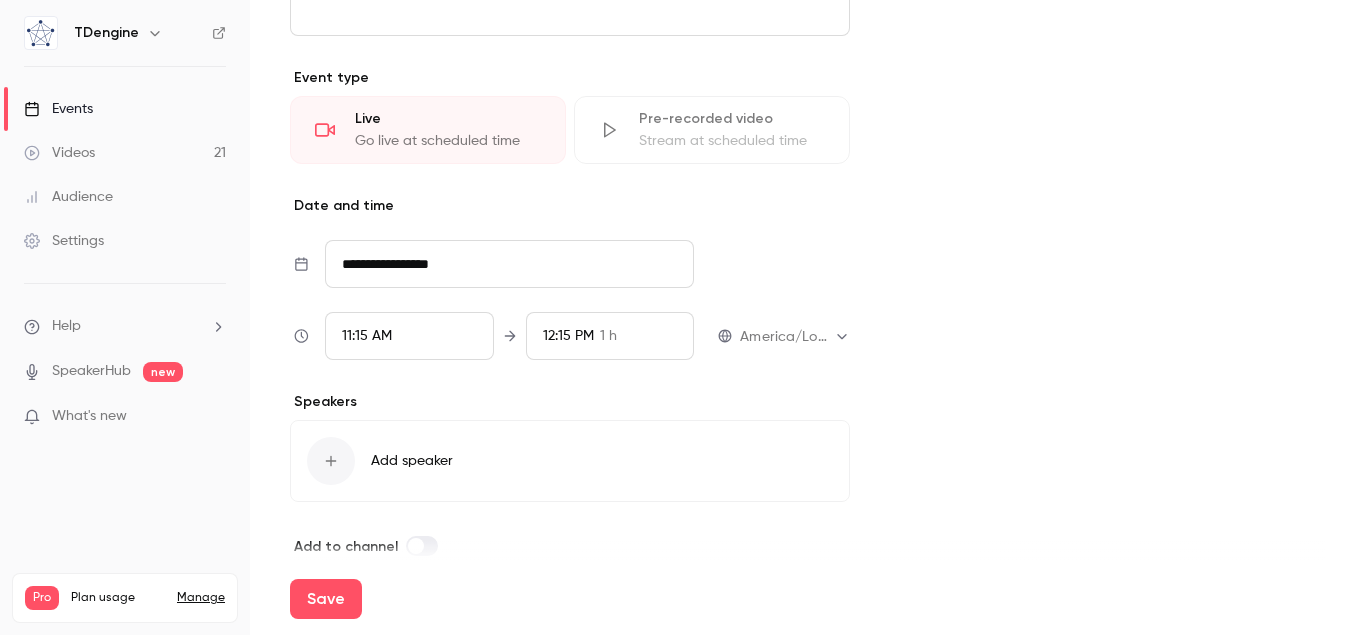 click on "11:15 AM" at bounding box center (409, 336) 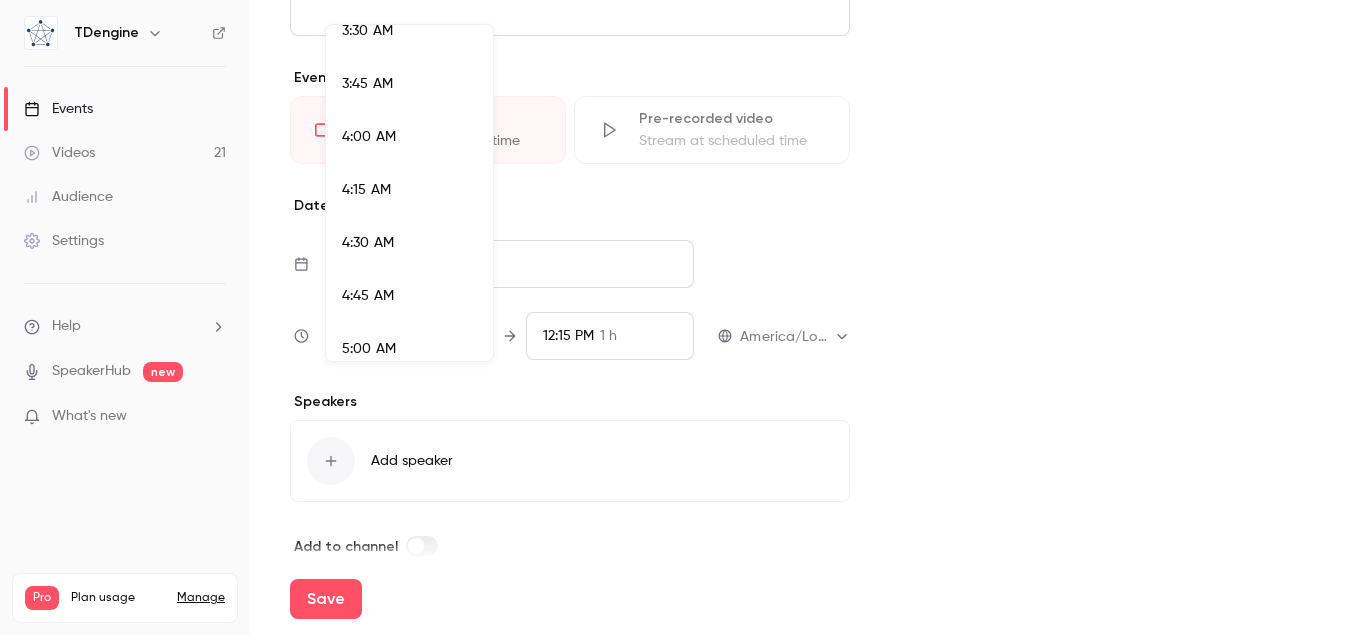 scroll, scrollTop: 306, scrollLeft: 0, axis: vertical 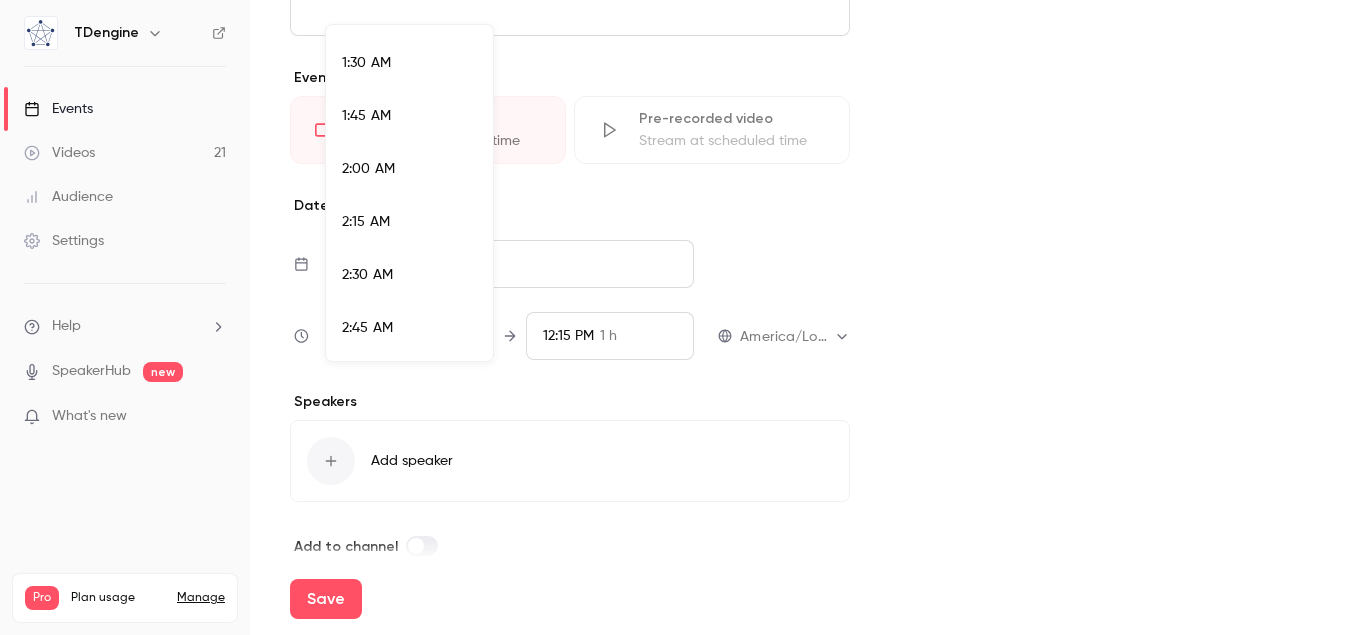 click at bounding box center (683, 317) 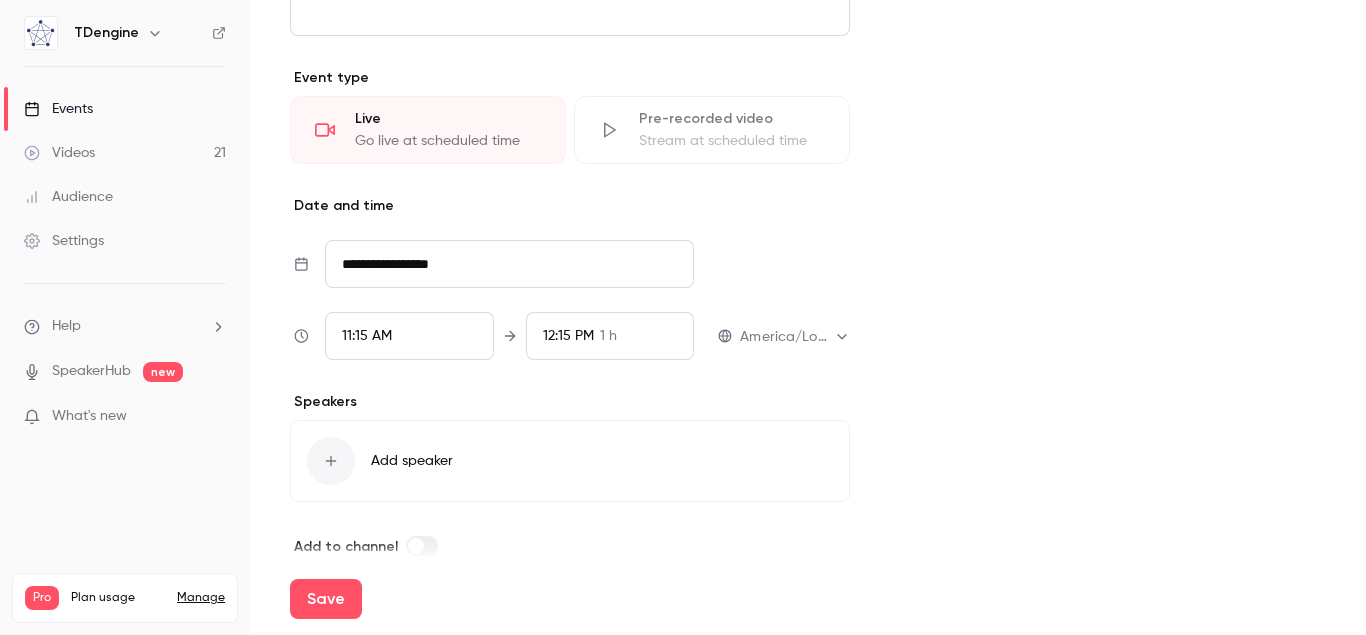 click on "**********" at bounding box center [509, 264] 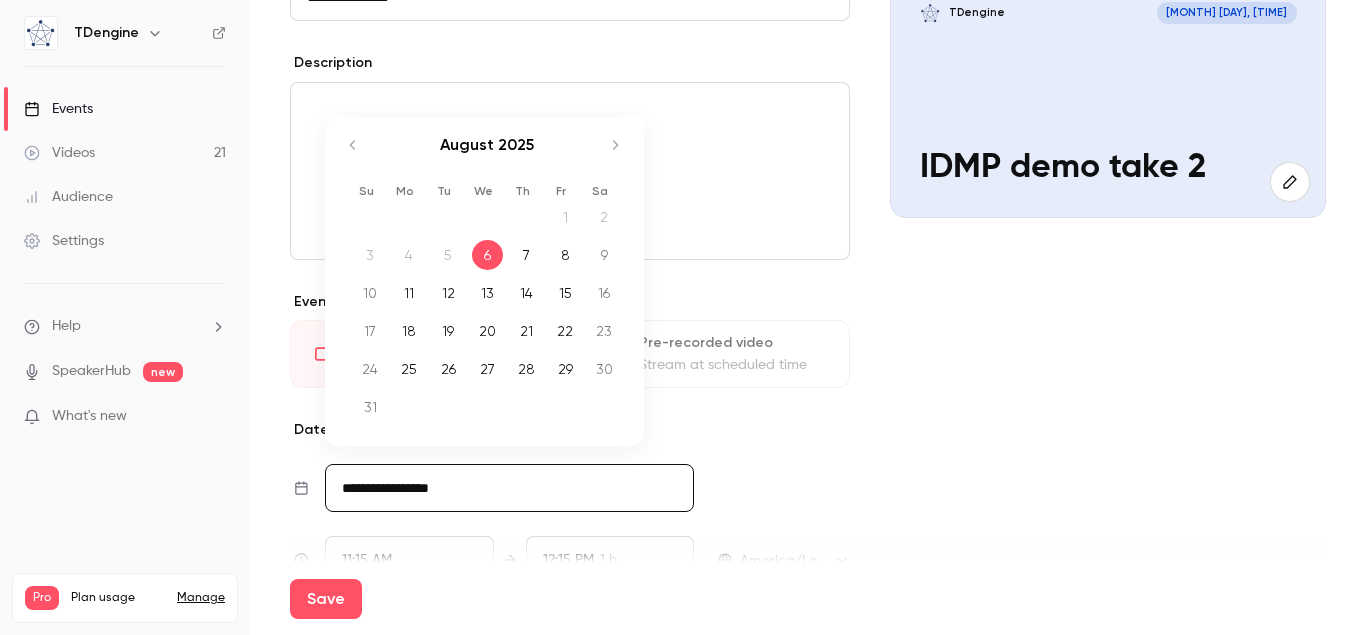 scroll, scrollTop: 228, scrollLeft: 0, axis: vertical 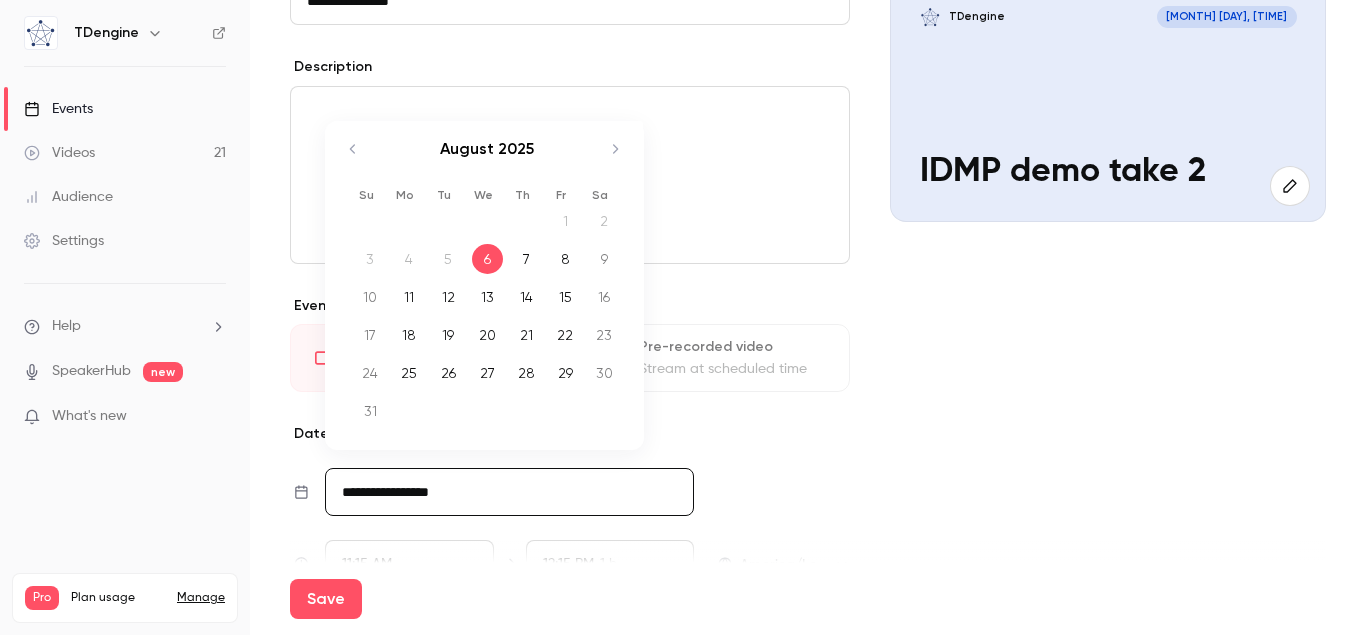 click on "7" at bounding box center (526, 259) 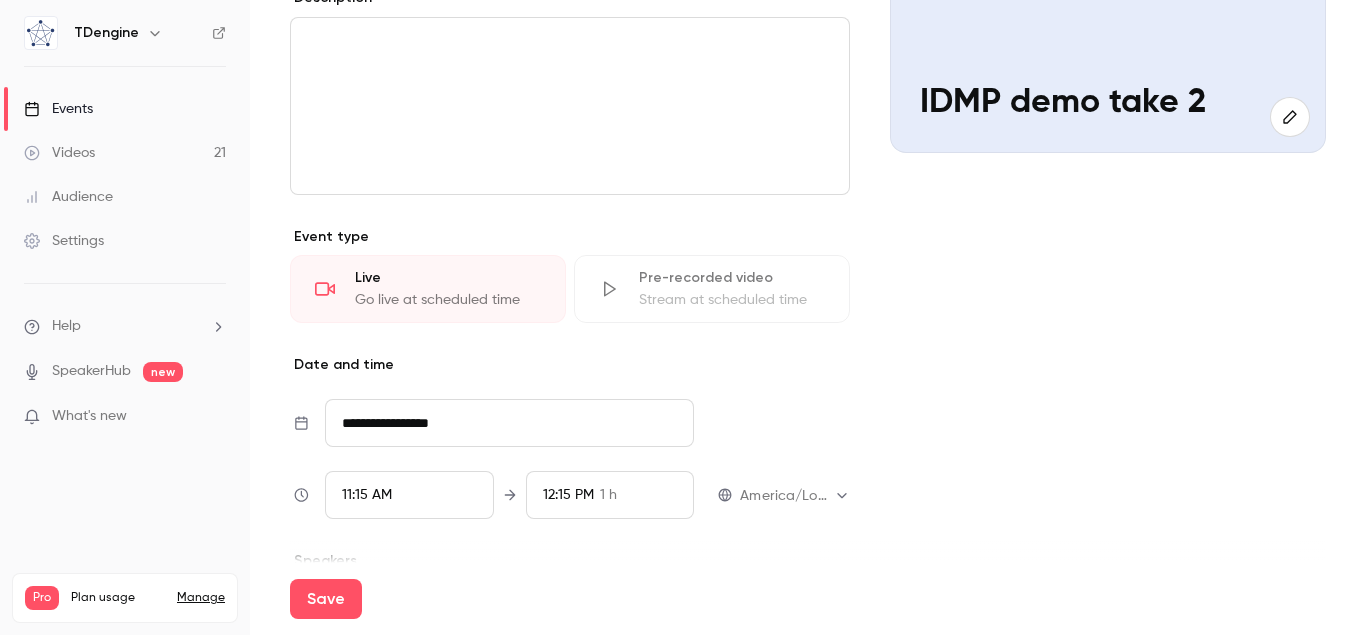 scroll, scrollTop: 342, scrollLeft: 0, axis: vertical 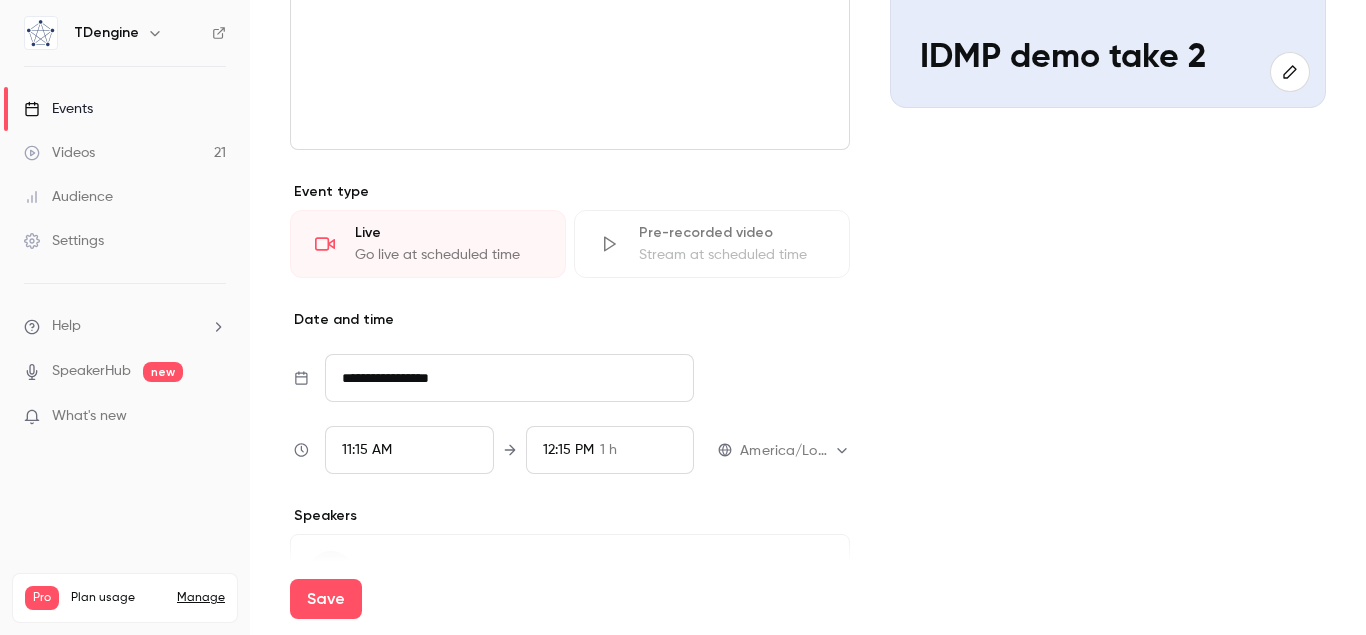 click on "11:15 AM" at bounding box center (409, 450) 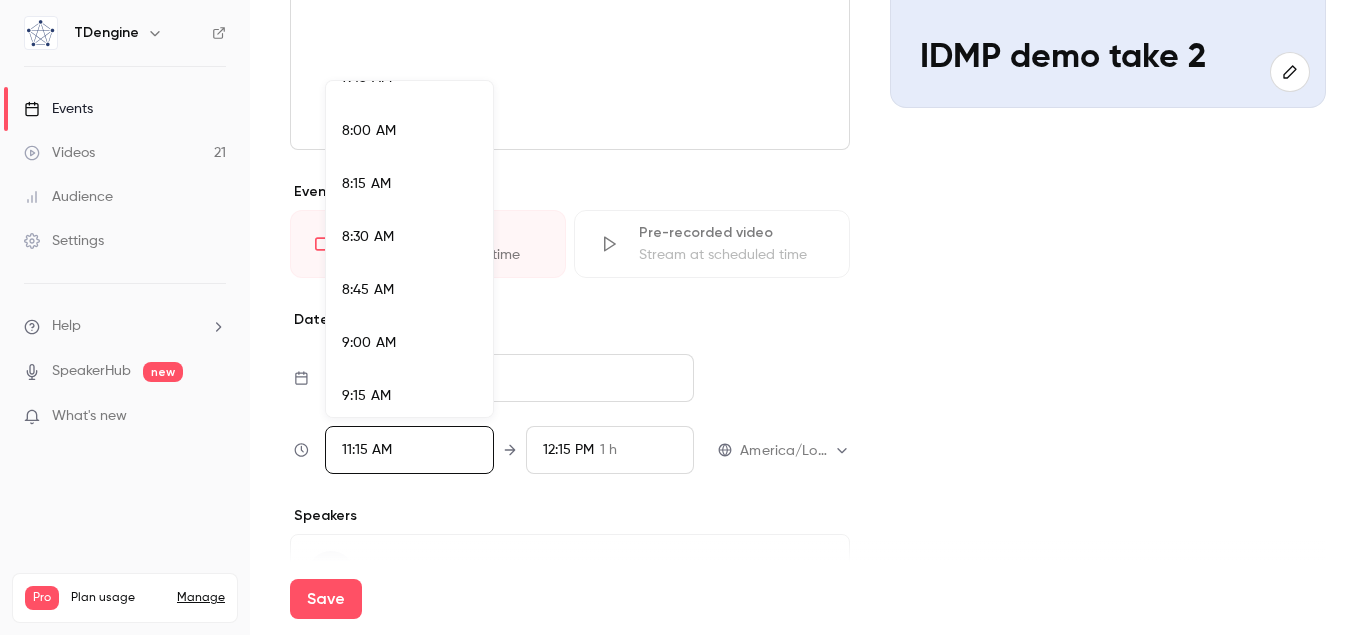 scroll, scrollTop: 1674, scrollLeft: 0, axis: vertical 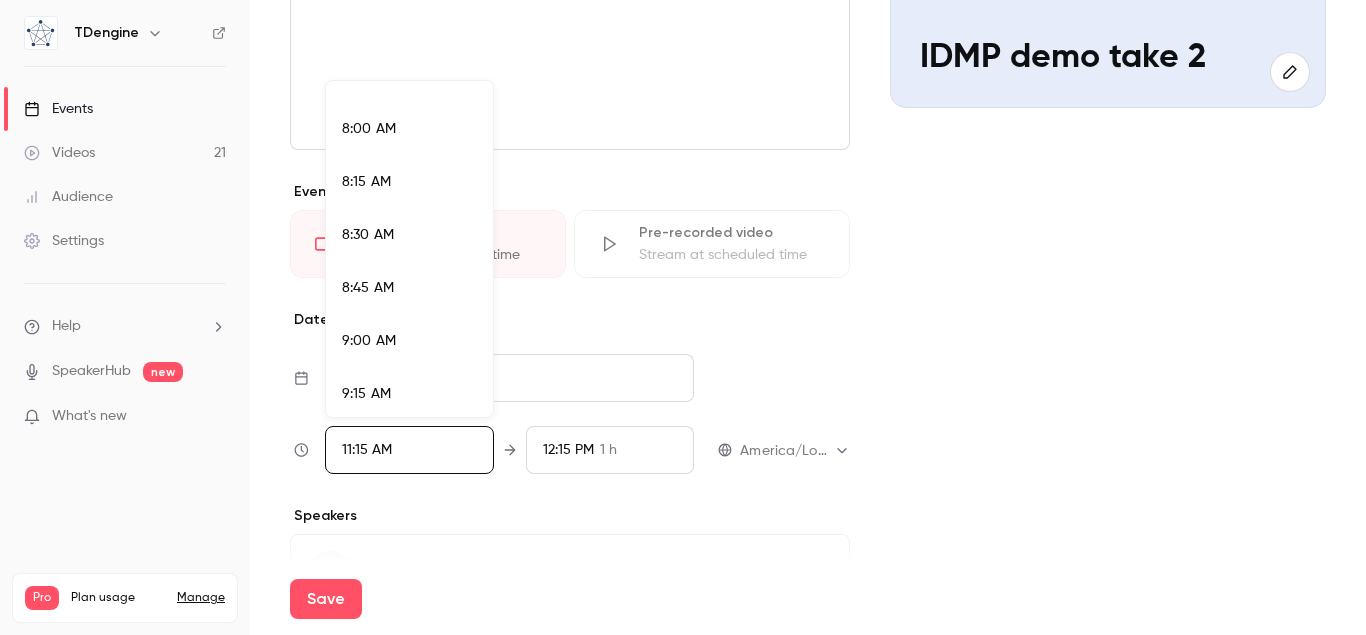 click on "9:00 AM" at bounding box center (369, 341) 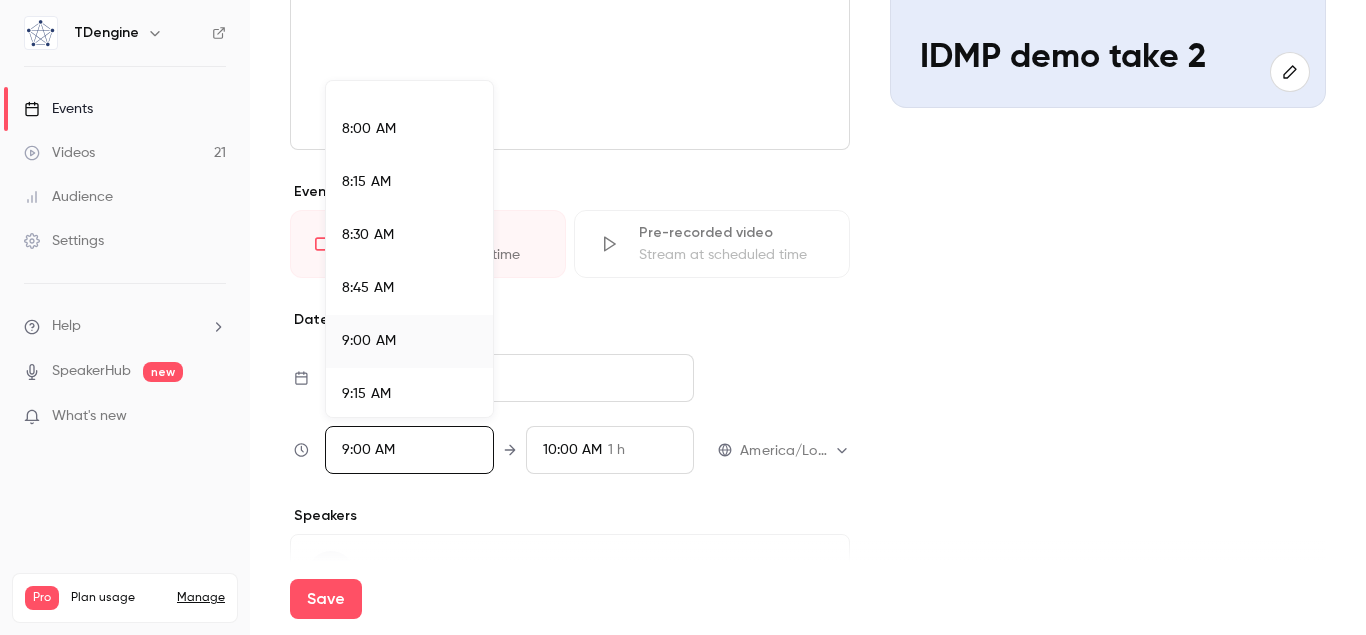 click at bounding box center [683, 317] 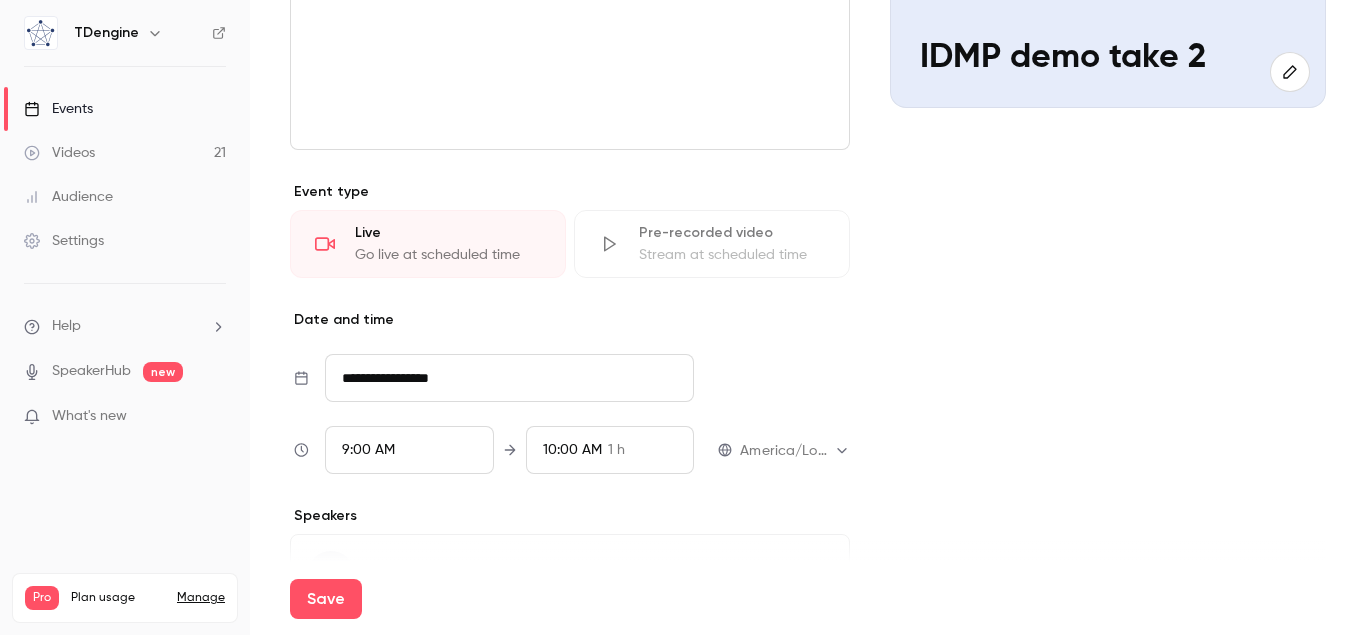 scroll, scrollTop: 2244, scrollLeft: 0, axis: vertical 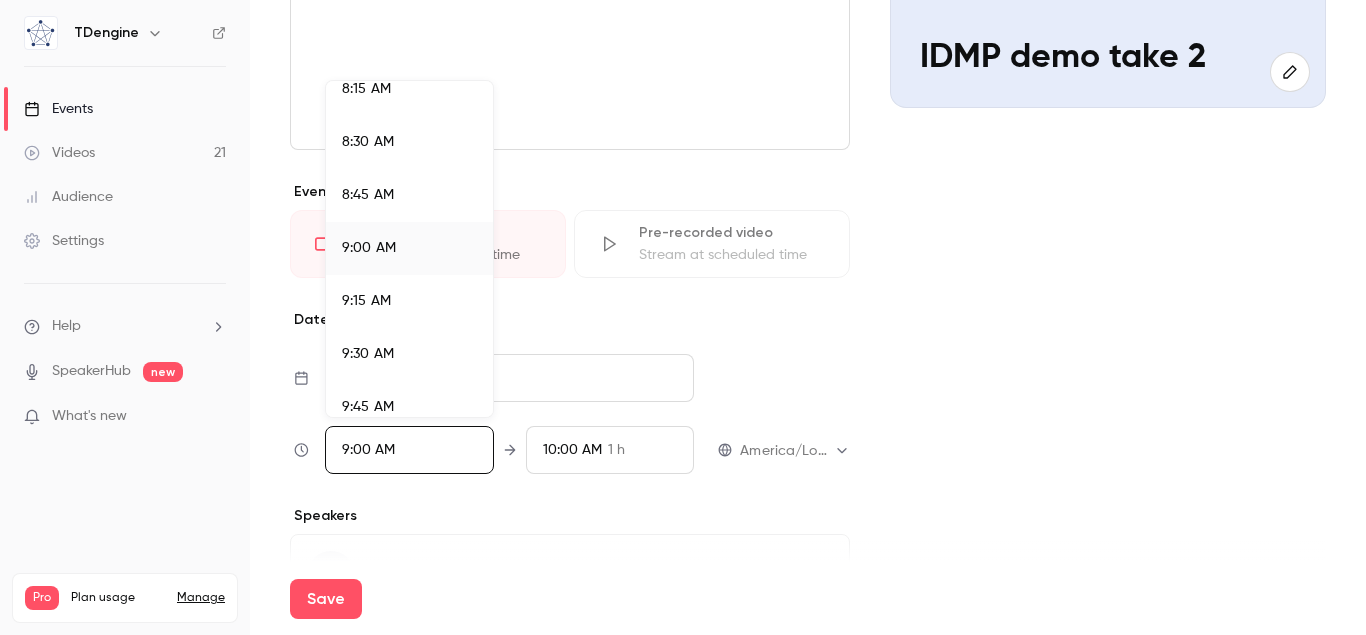 click at bounding box center (683, 317) 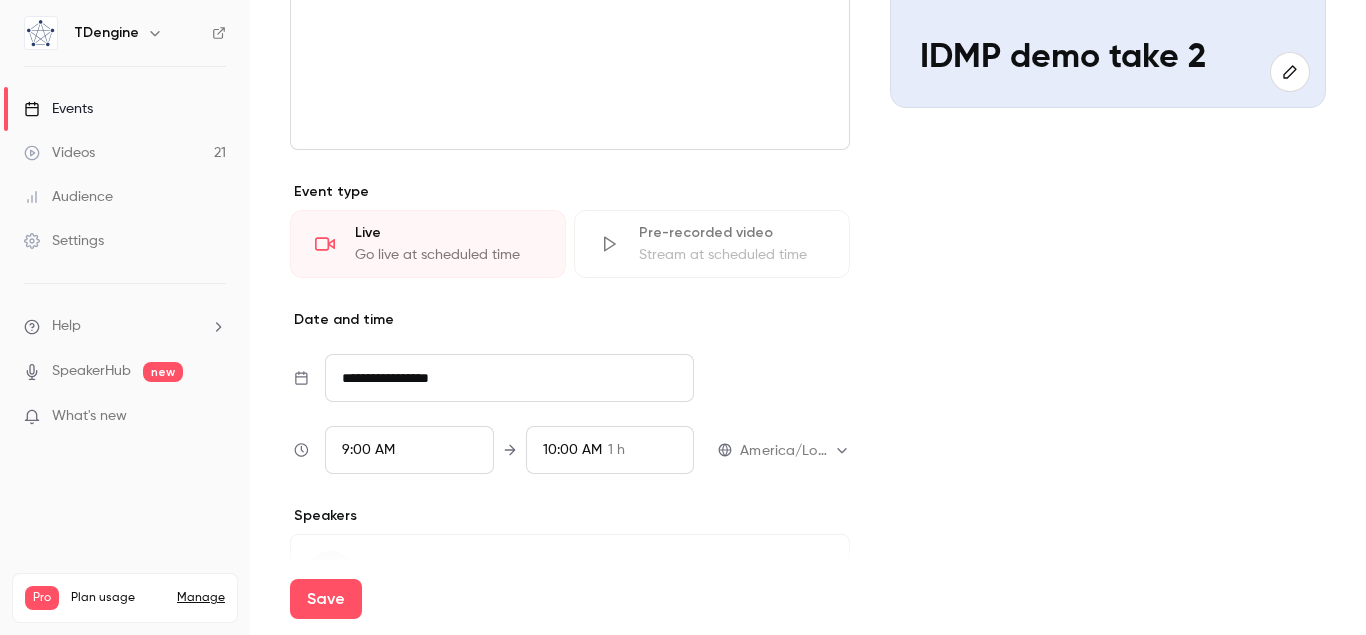 click on "9:00 AM" at bounding box center (409, 450) 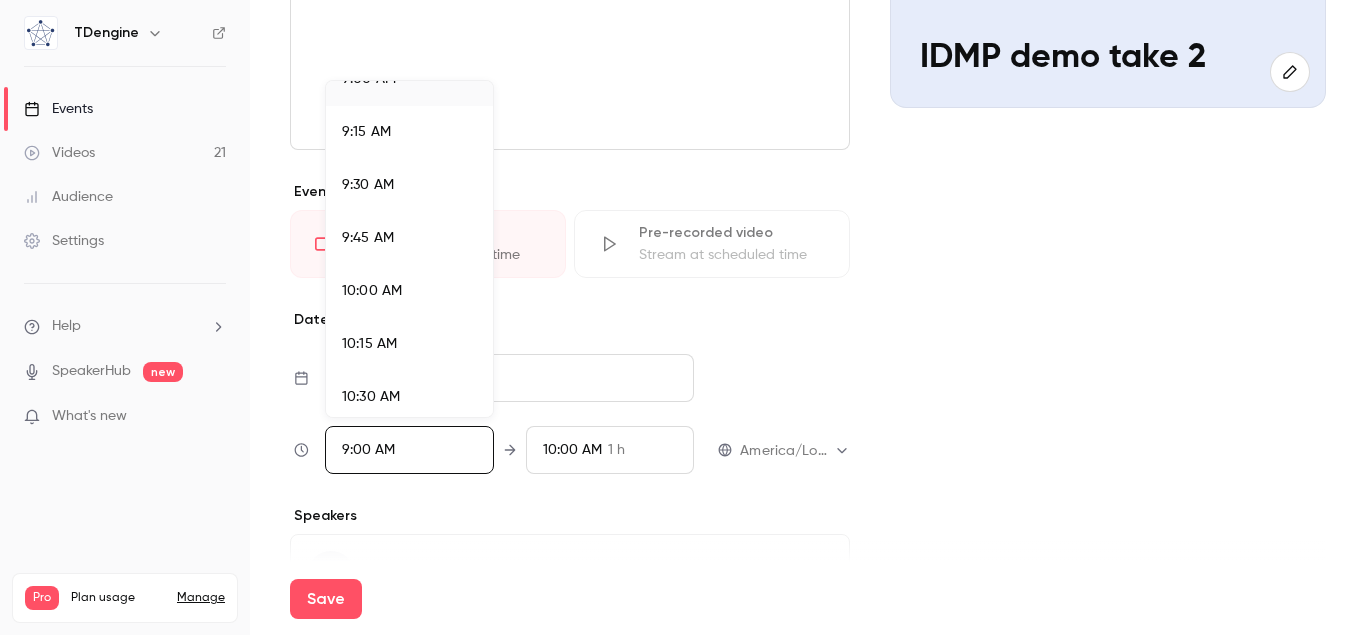 scroll, scrollTop: 1881, scrollLeft: 0, axis: vertical 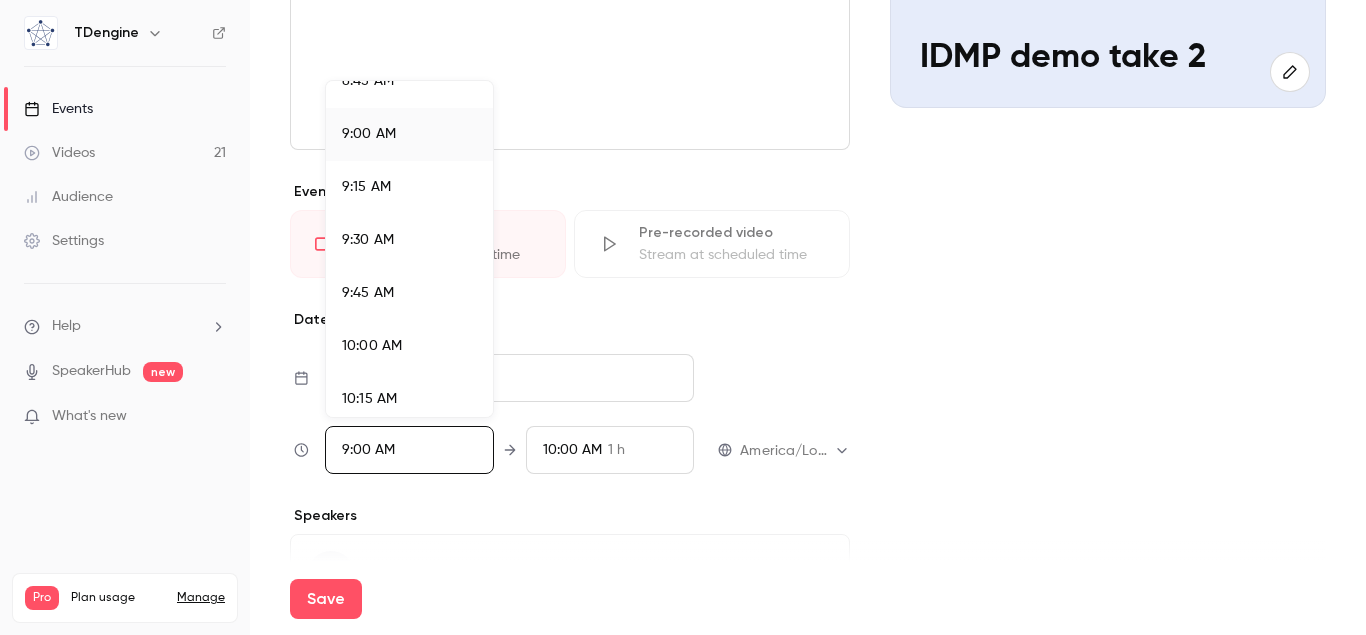 click on "9:00 AM" at bounding box center (369, 134) 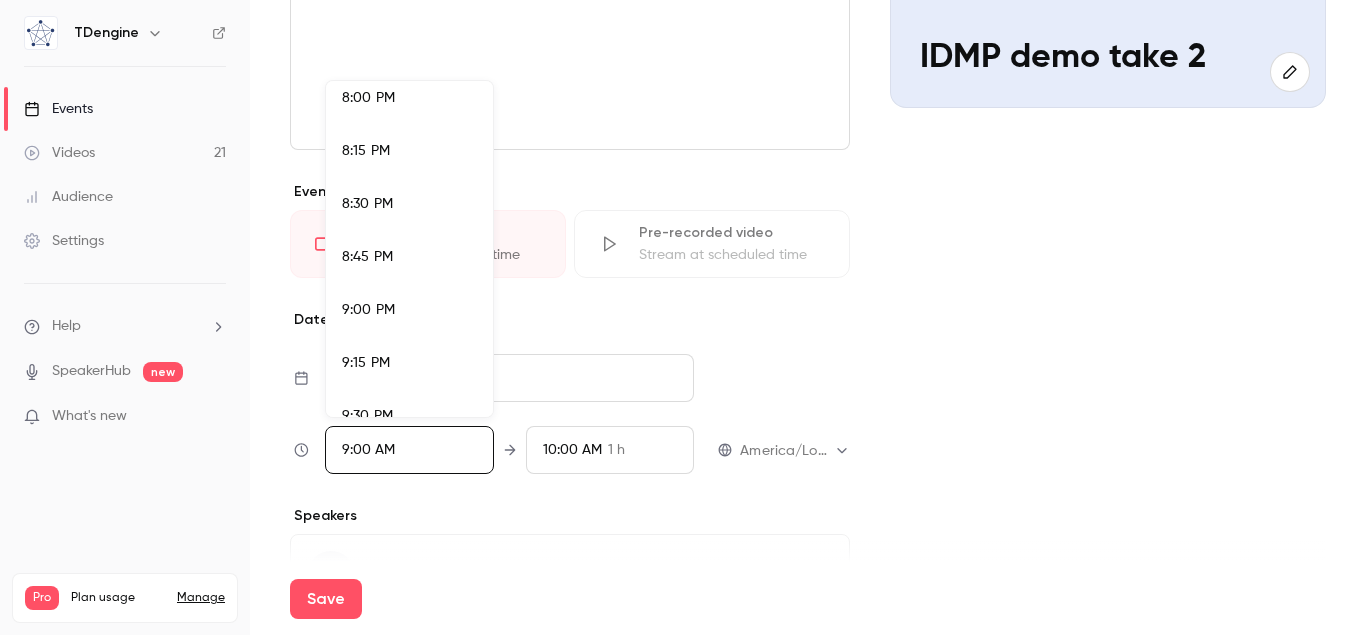 scroll, scrollTop: 4275, scrollLeft: 0, axis: vertical 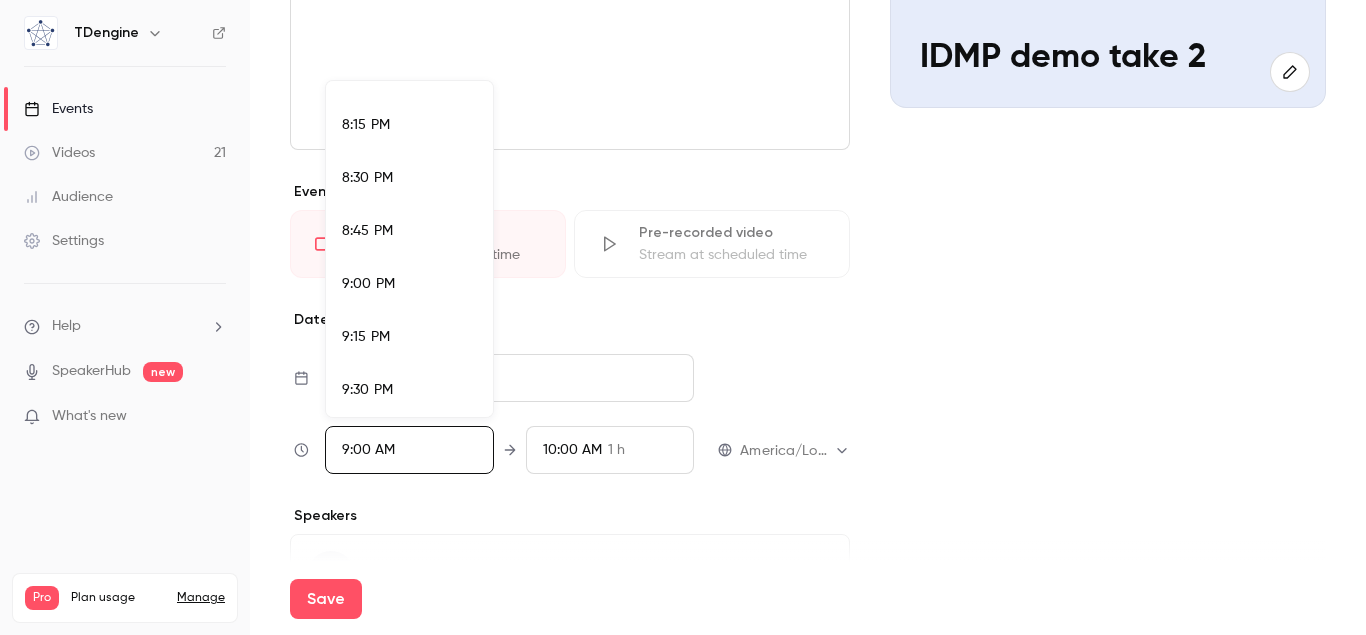 click on "9:00 PM" at bounding box center [409, 284] 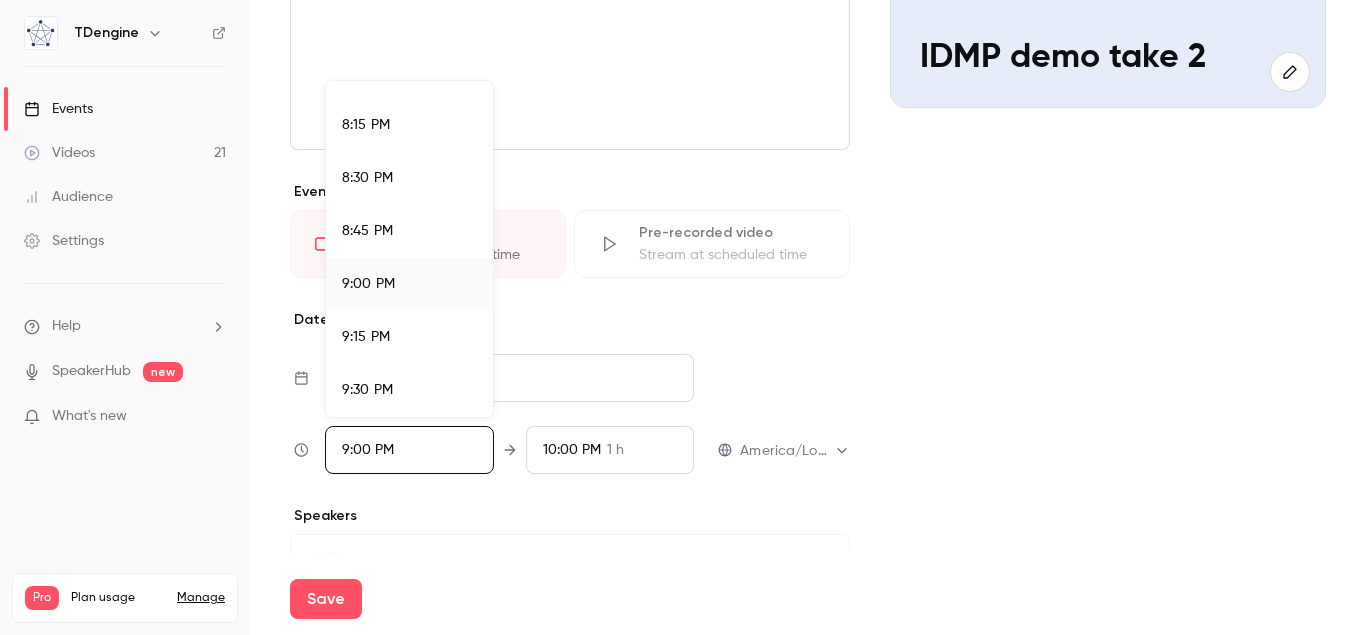 click at bounding box center [683, 317] 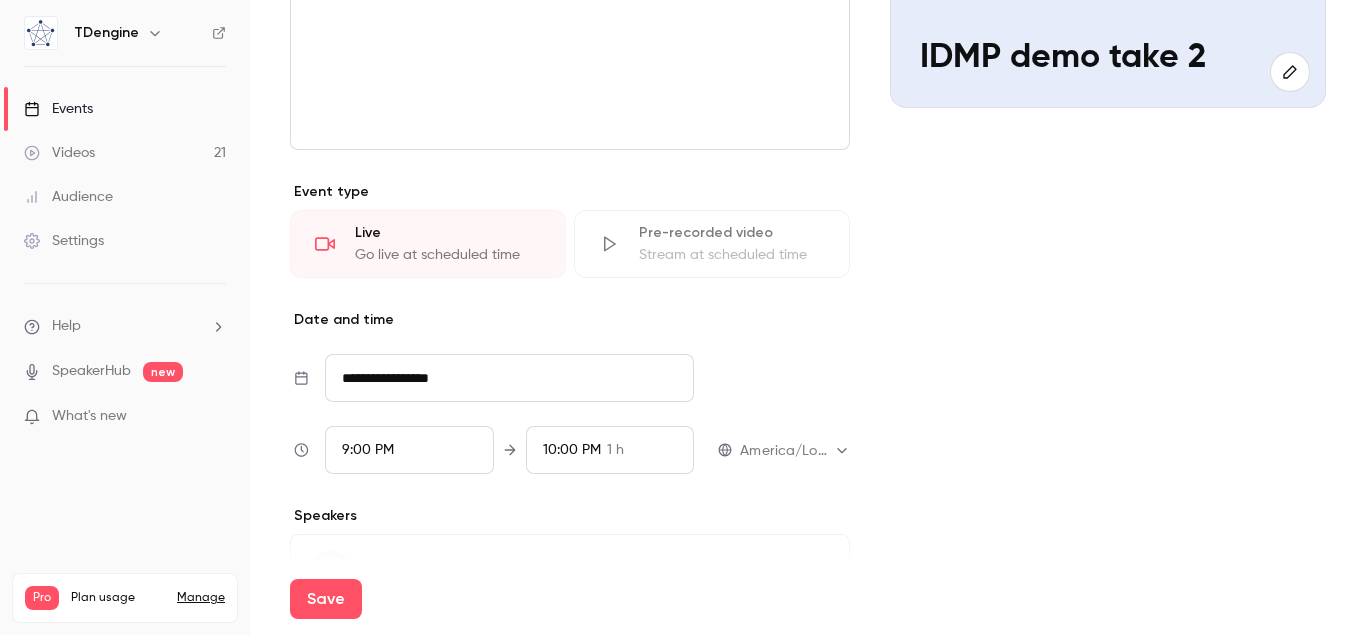 scroll, scrollTop: 1766, scrollLeft: 0, axis: vertical 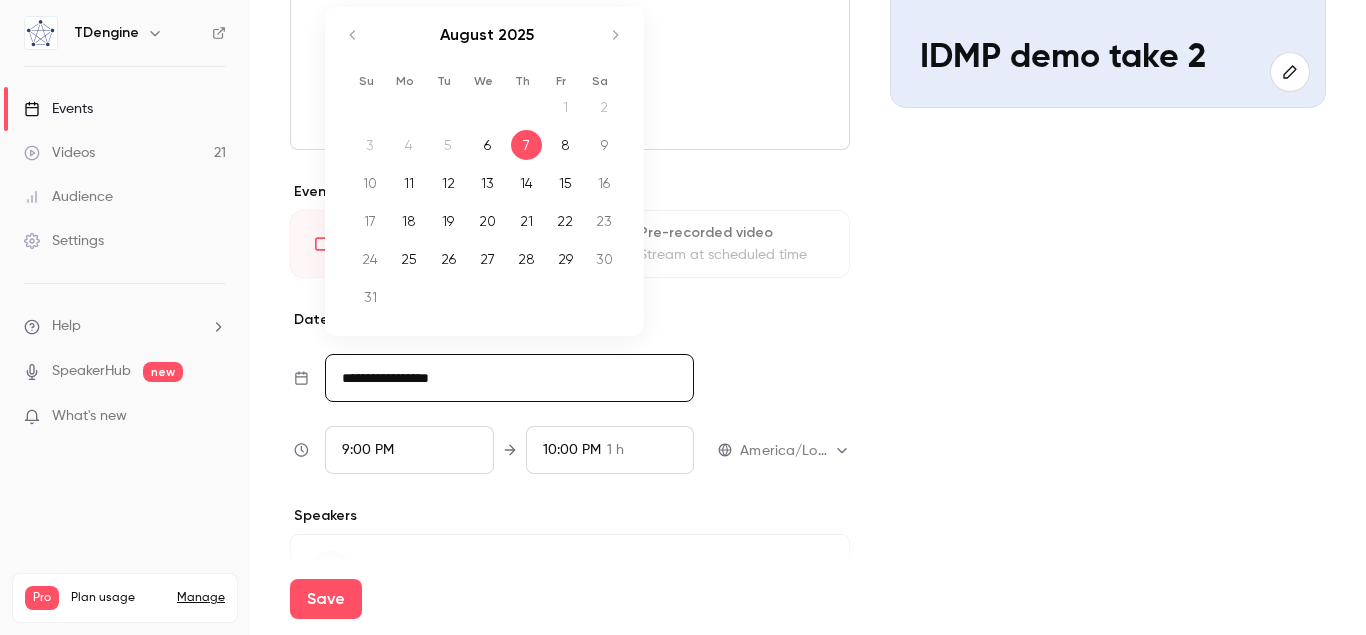 click on "6" at bounding box center [487, 145] 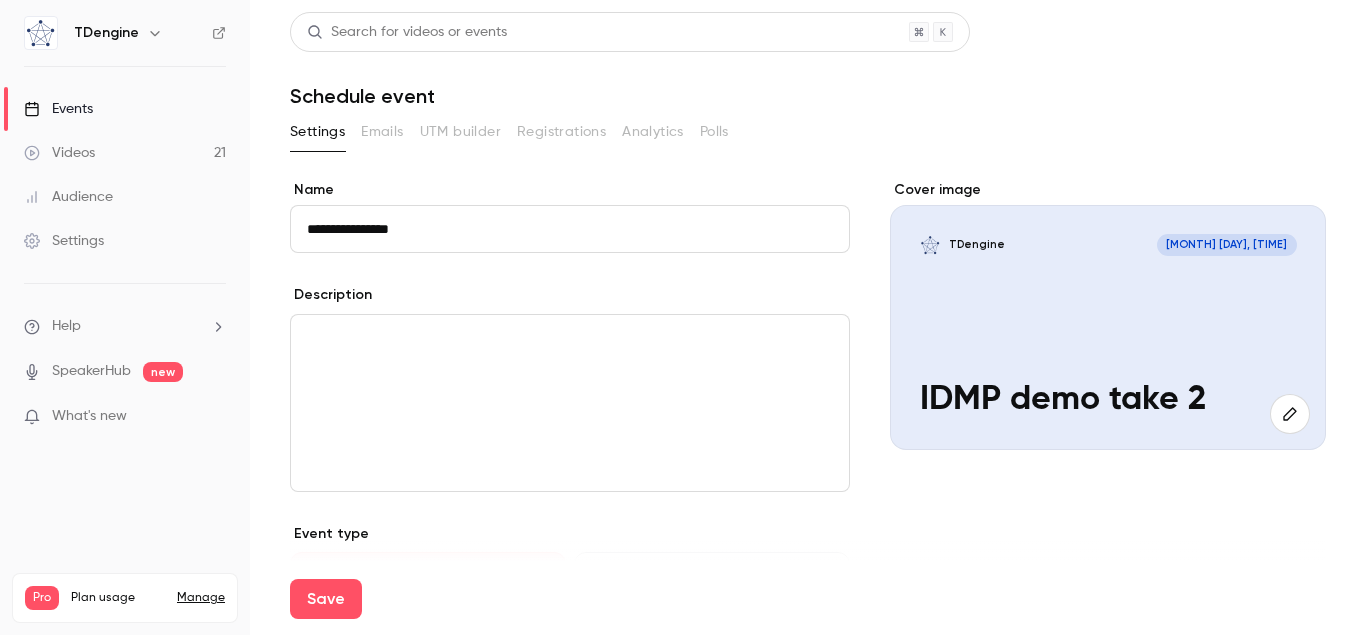 scroll, scrollTop: 483, scrollLeft: 0, axis: vertical 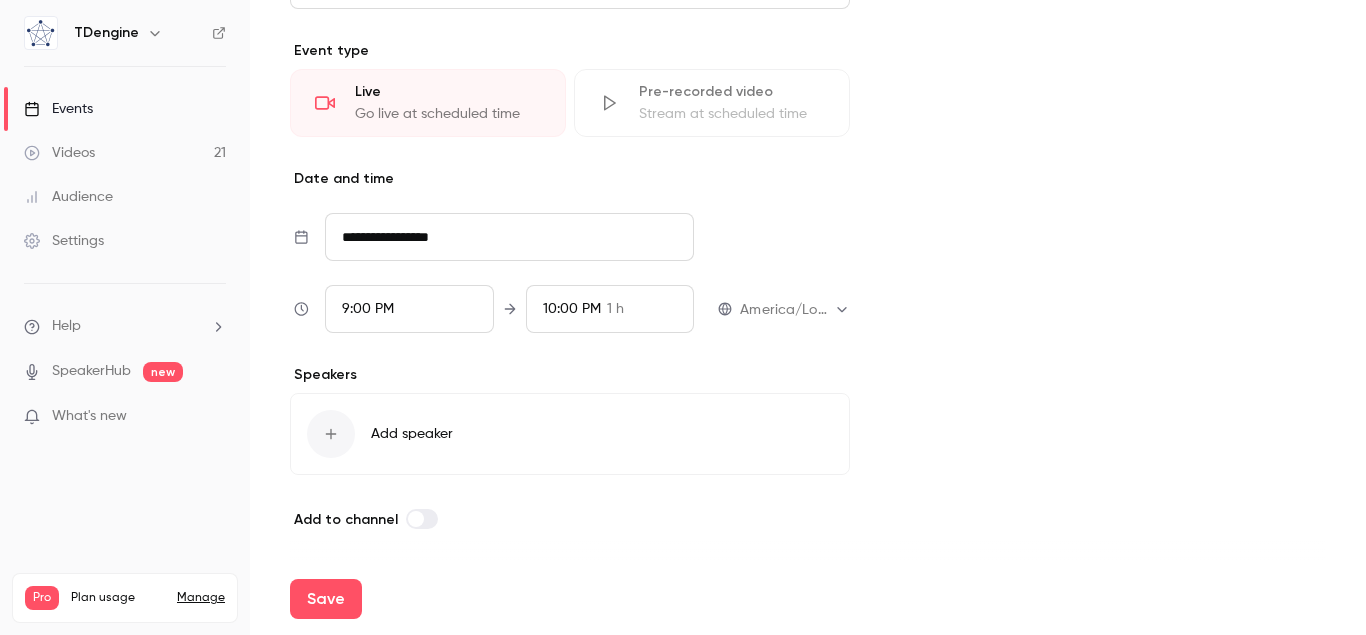 click on "Settings" at bounding box center (125, 241) 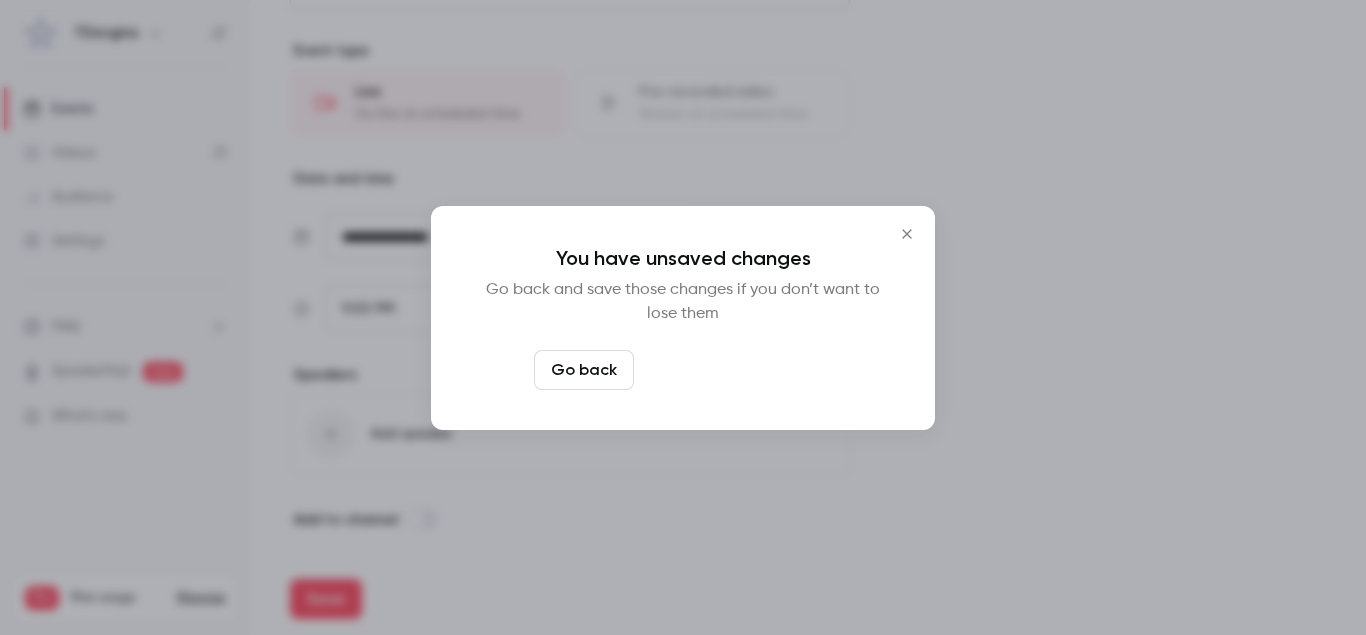 click on "Leave page anyway" at bounding box center (737, 370) 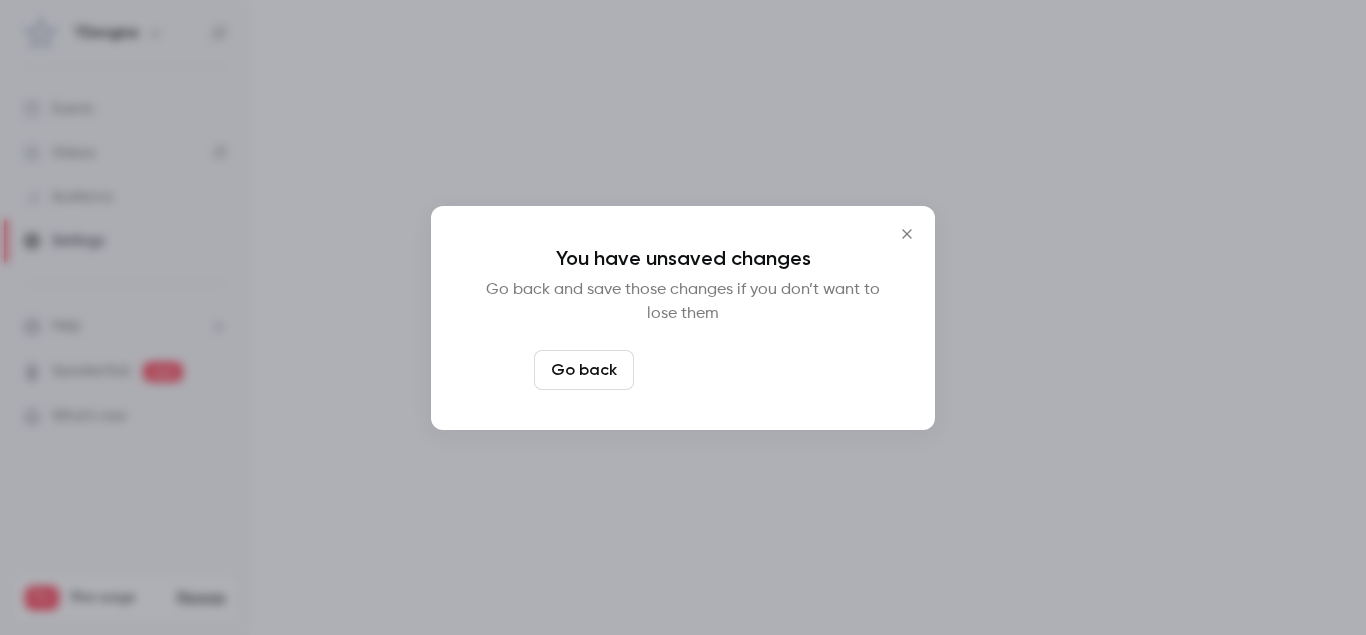 scroll, scrollTop: 0, scrollLeft: 0, axis: both 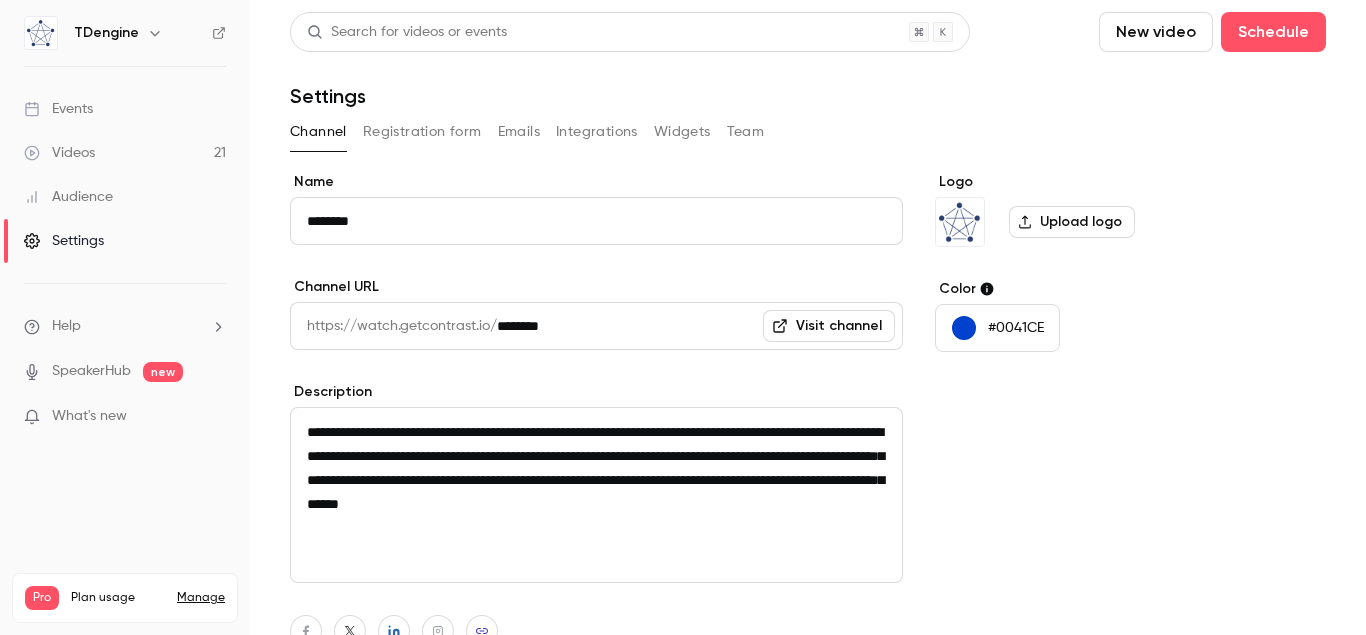 click on "Channel Registration form Emails Integrations Widgets Team" at bounding box center (808, 132) 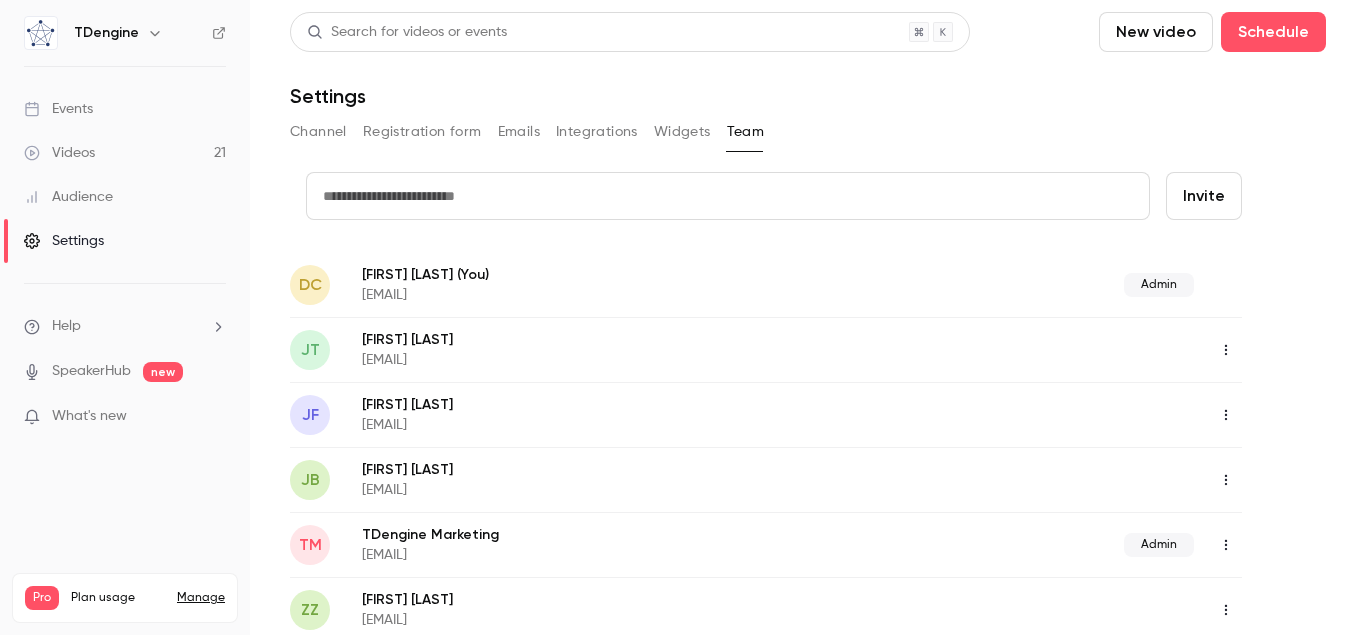 click at bounding box center (1226, 415) 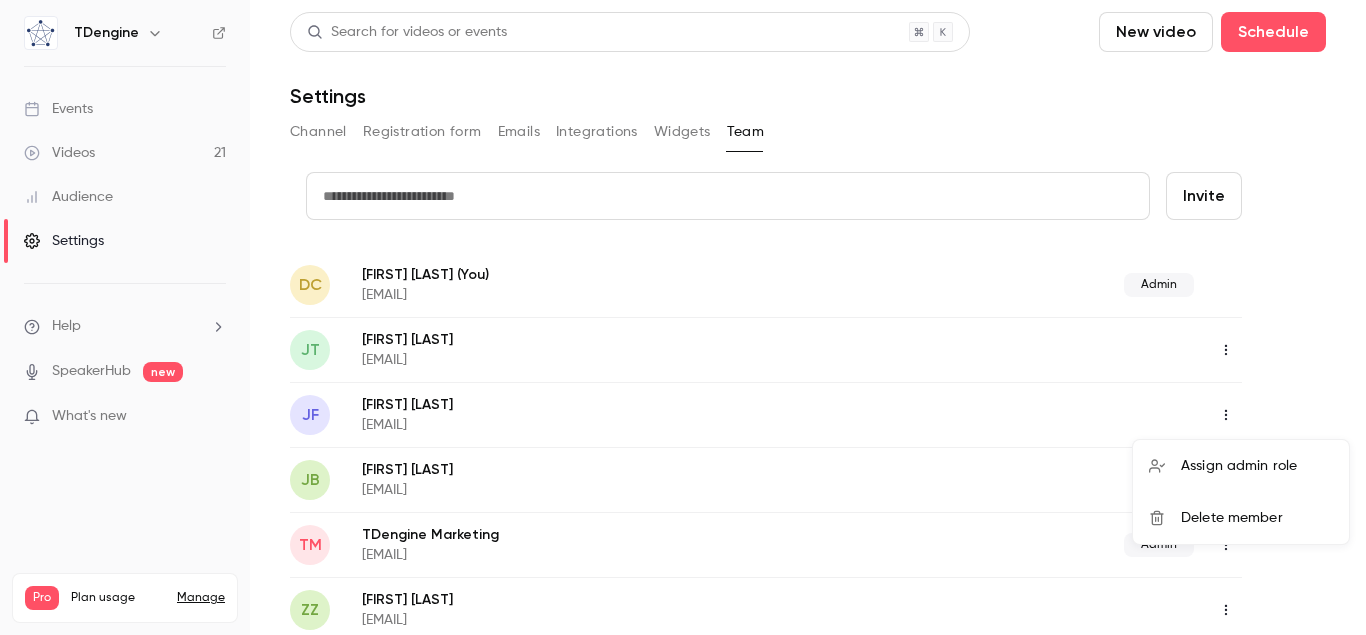 click on "Assign admin role" at bounding box center (1241, 466) 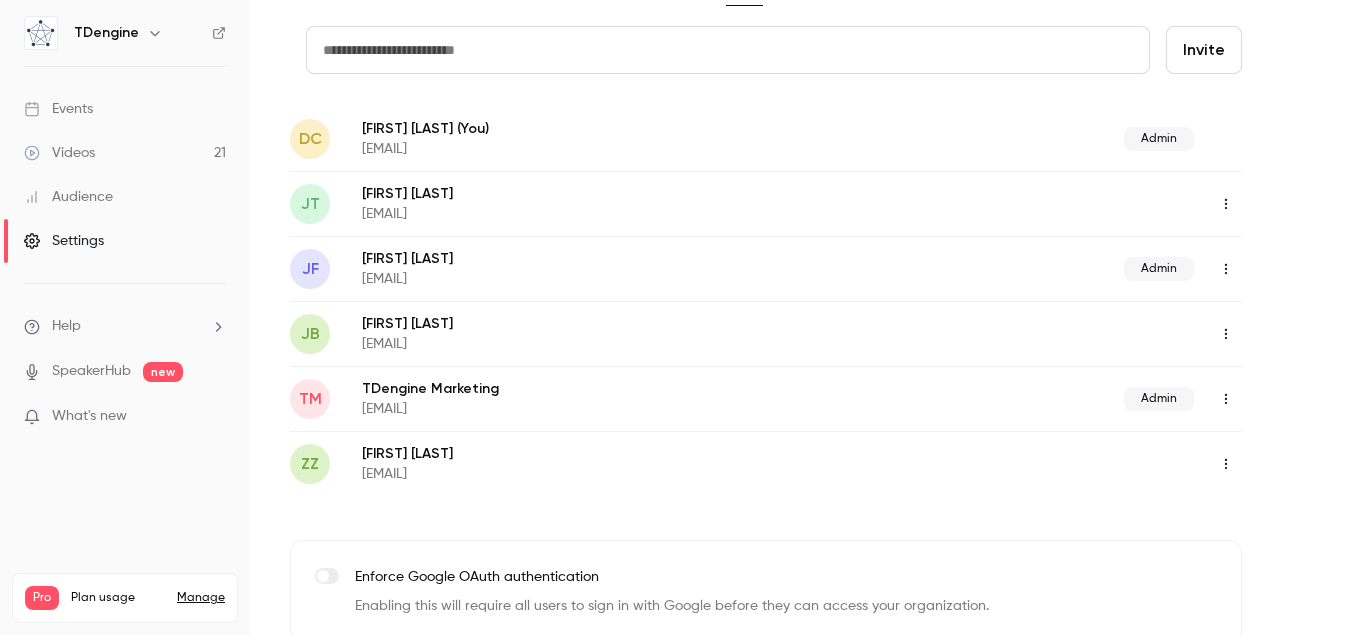 scroll, scrollTop: 0, scrollLeft: 0, axis: both 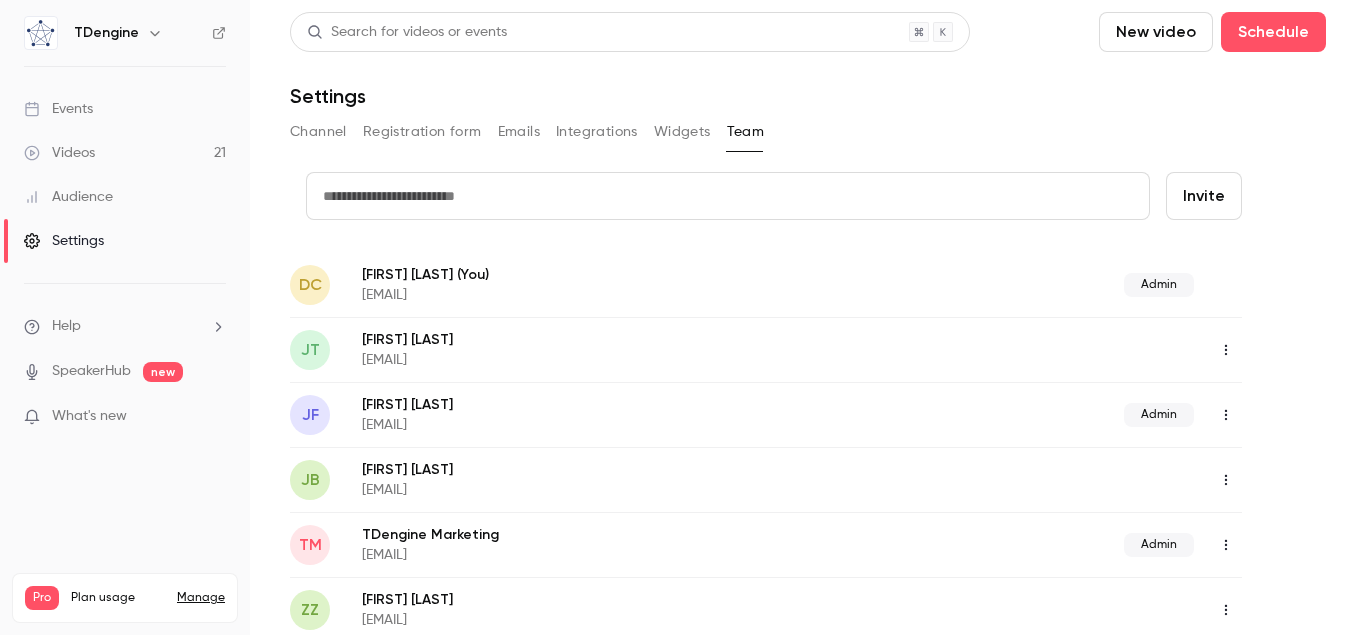 click on "Videos 21" at bounding box center (125, 153) 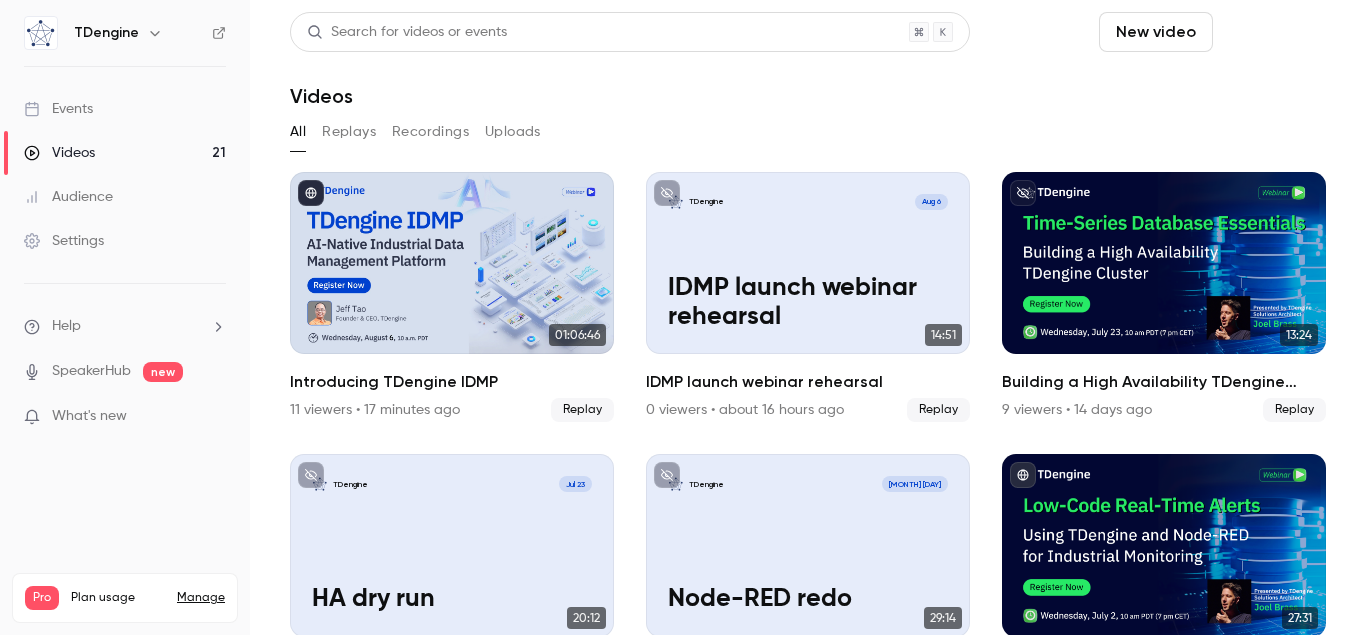click on "Schedule" at bounding box center (1273, 32) 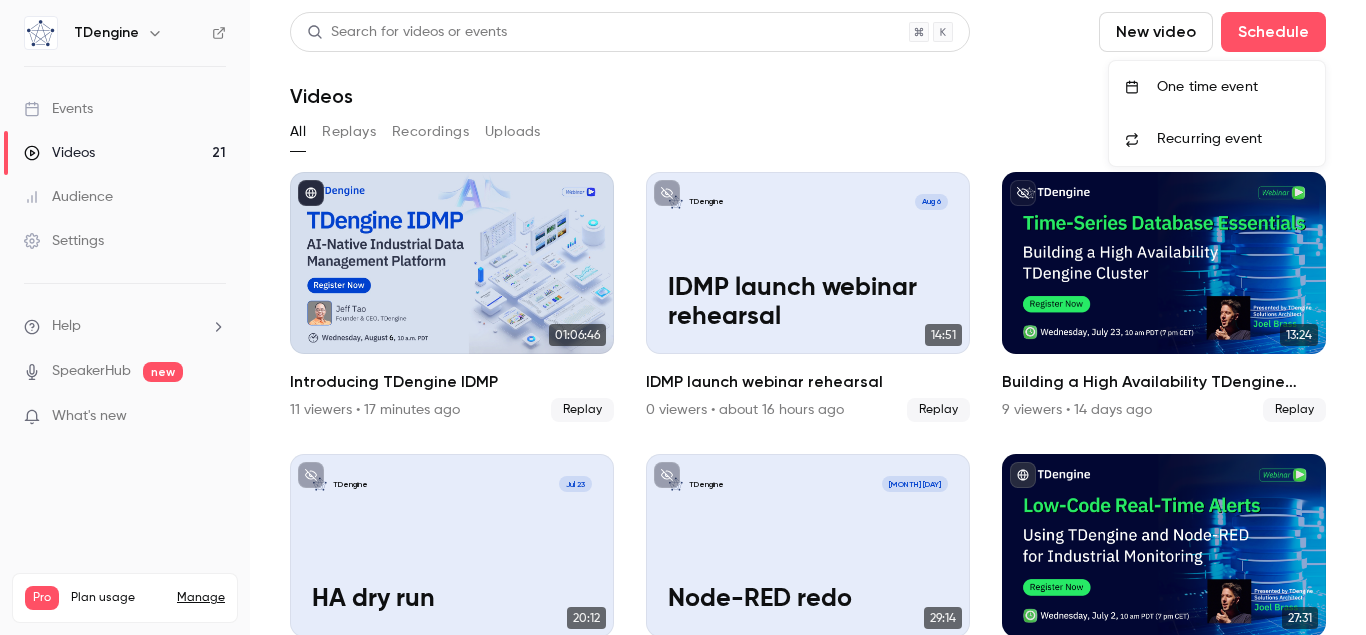 click on "One time event" at bounding box center [1233, 87] 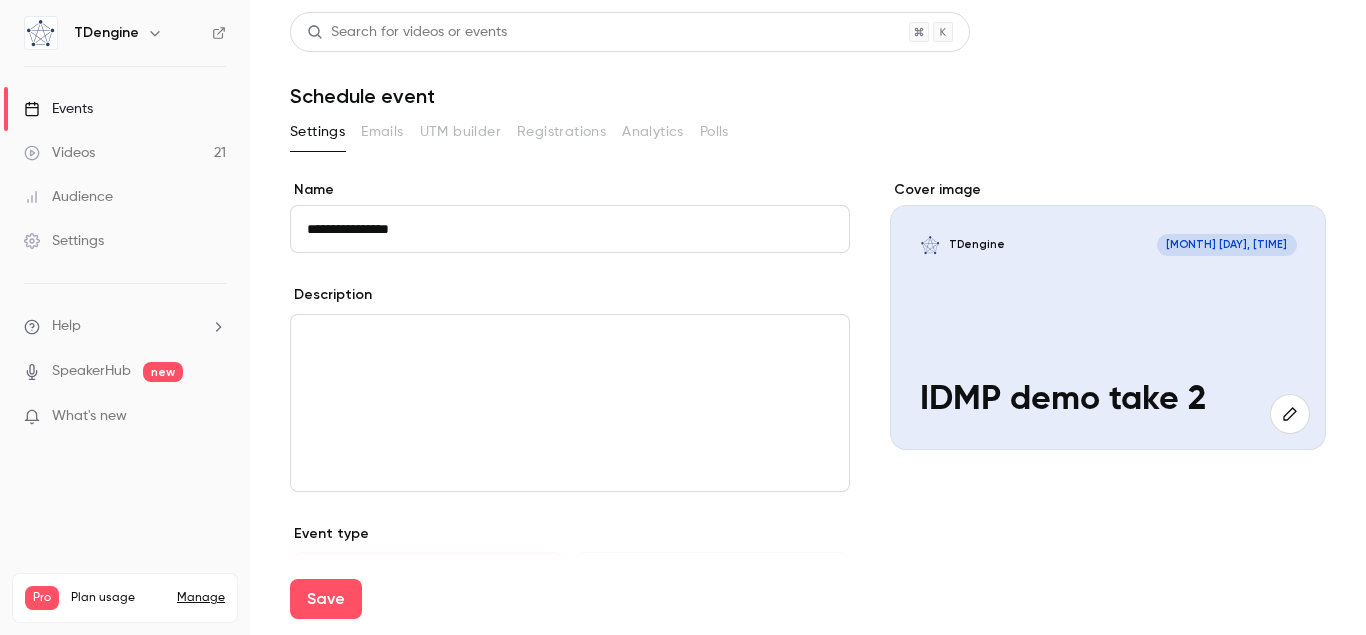 scroll, scrollTop: 456, scrollLeft: 0, axis: vertical 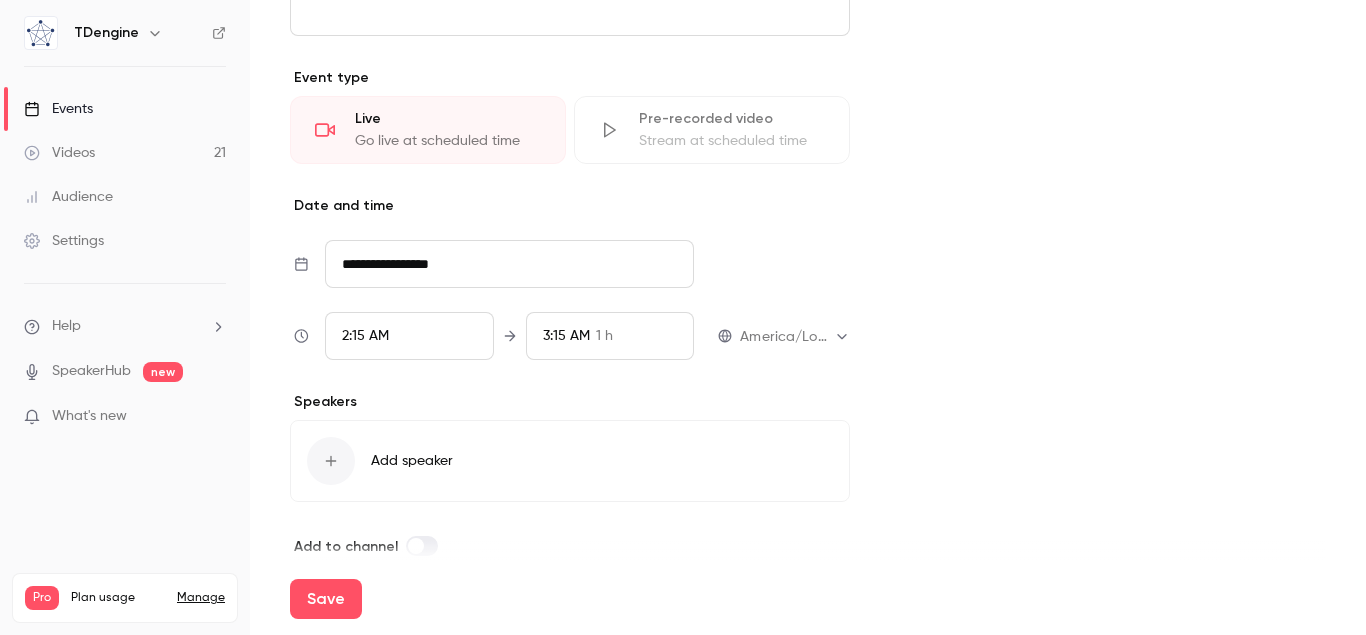 type on "**********" 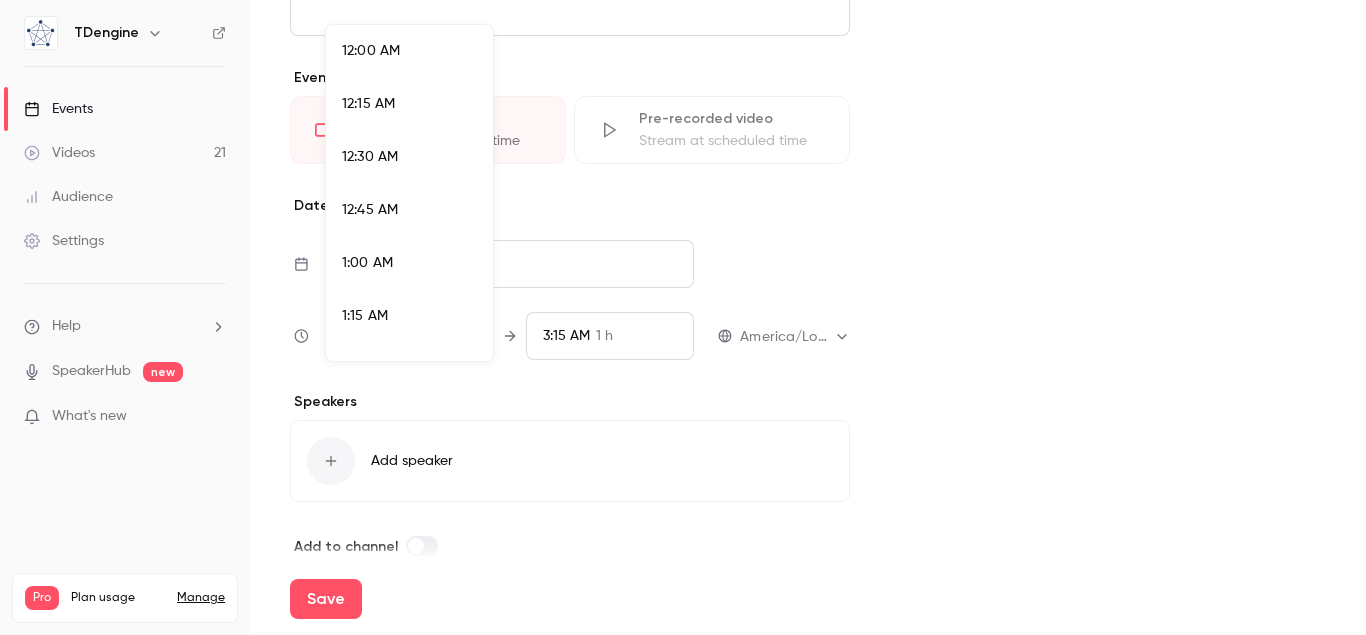 scroll, scrollTop: 336, scrollLeft: 0, axis: vertical 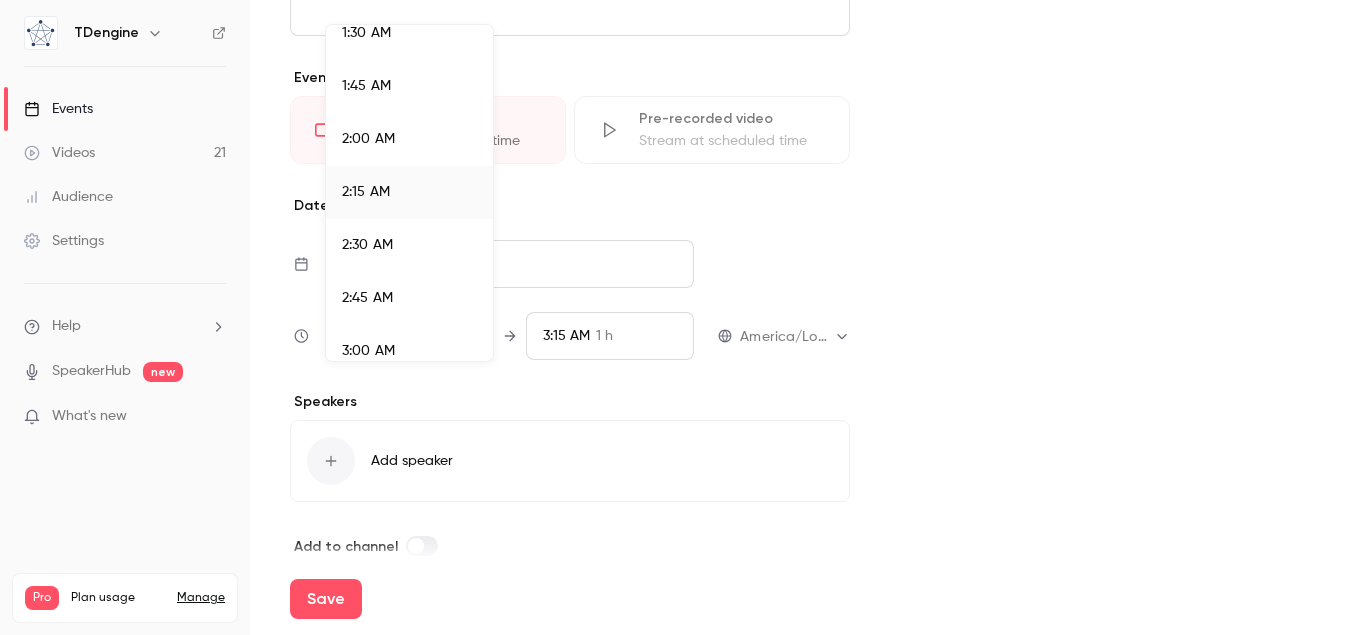 click at bounding box center (683, 317) 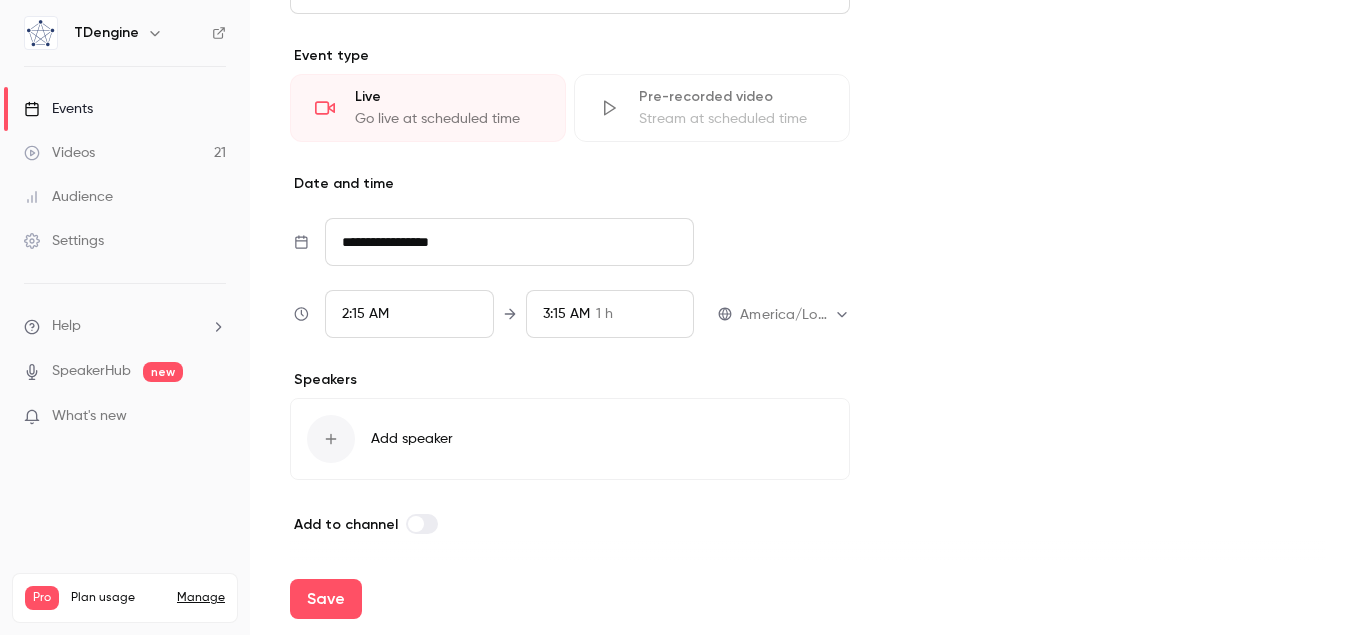 scroll, scrollTop: 483, scrollLeft: 0, axis: vertical 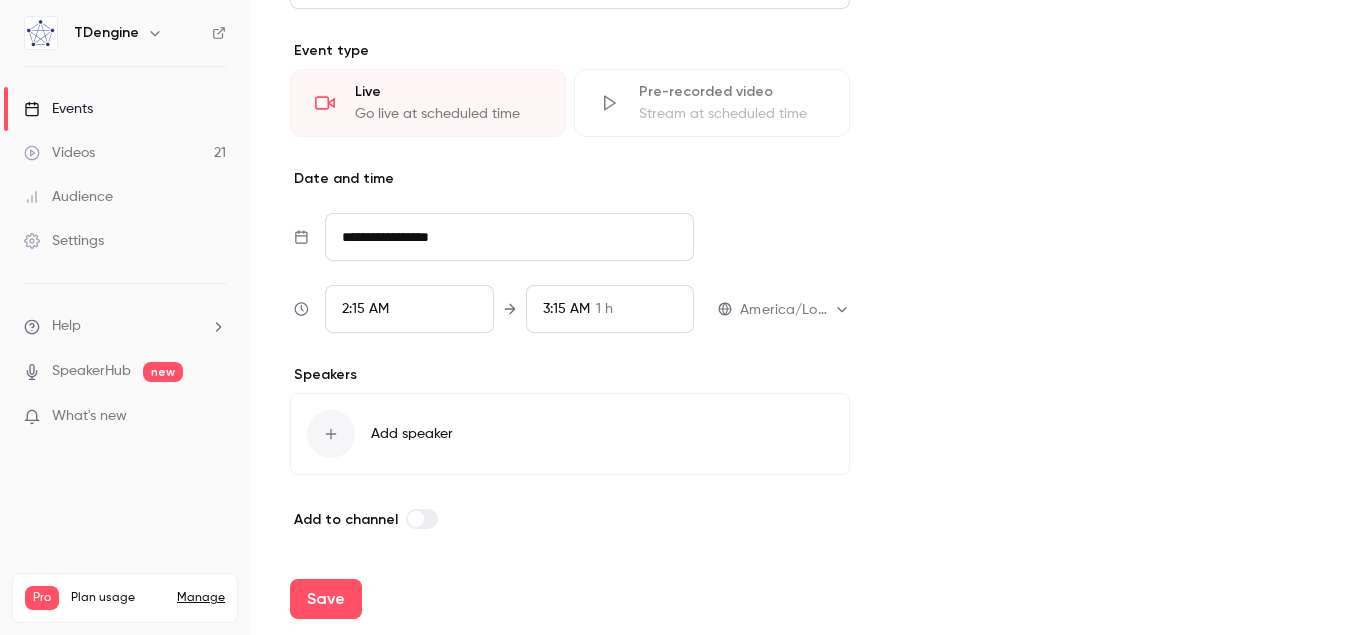 click on "2:15 AM" at bounding box center [409, 309] 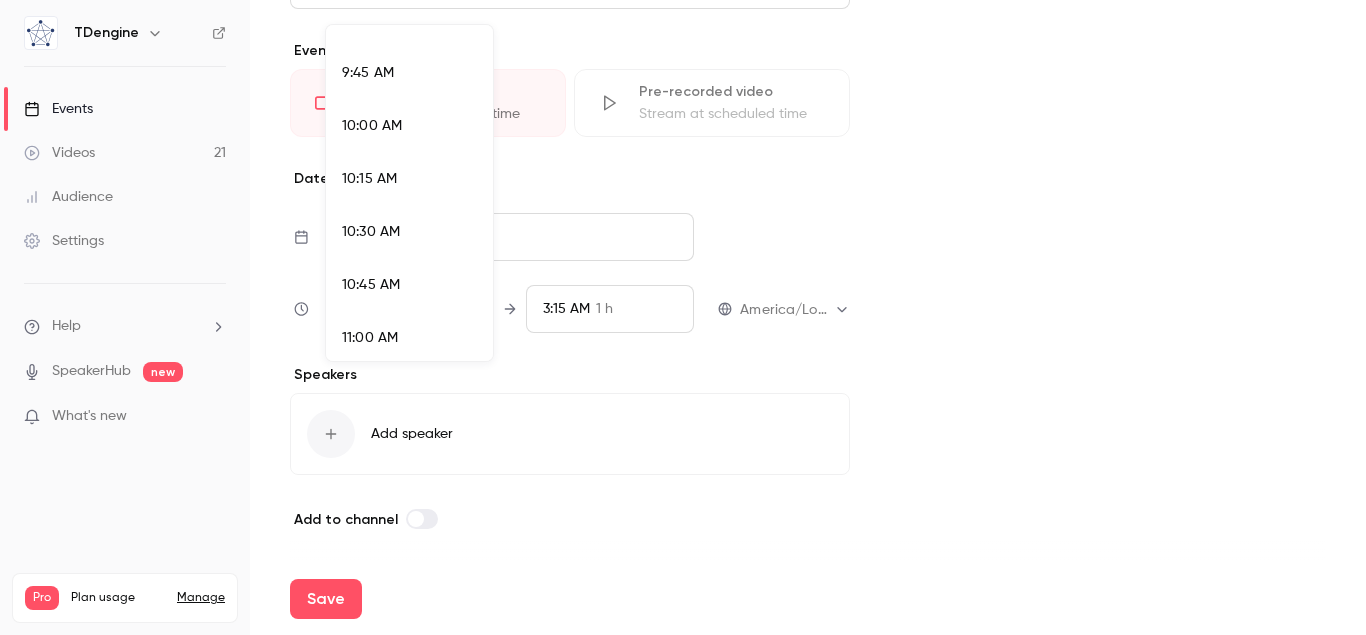 scroll, scrollTop: 2046, scrollLeft: 0, axis: vertical 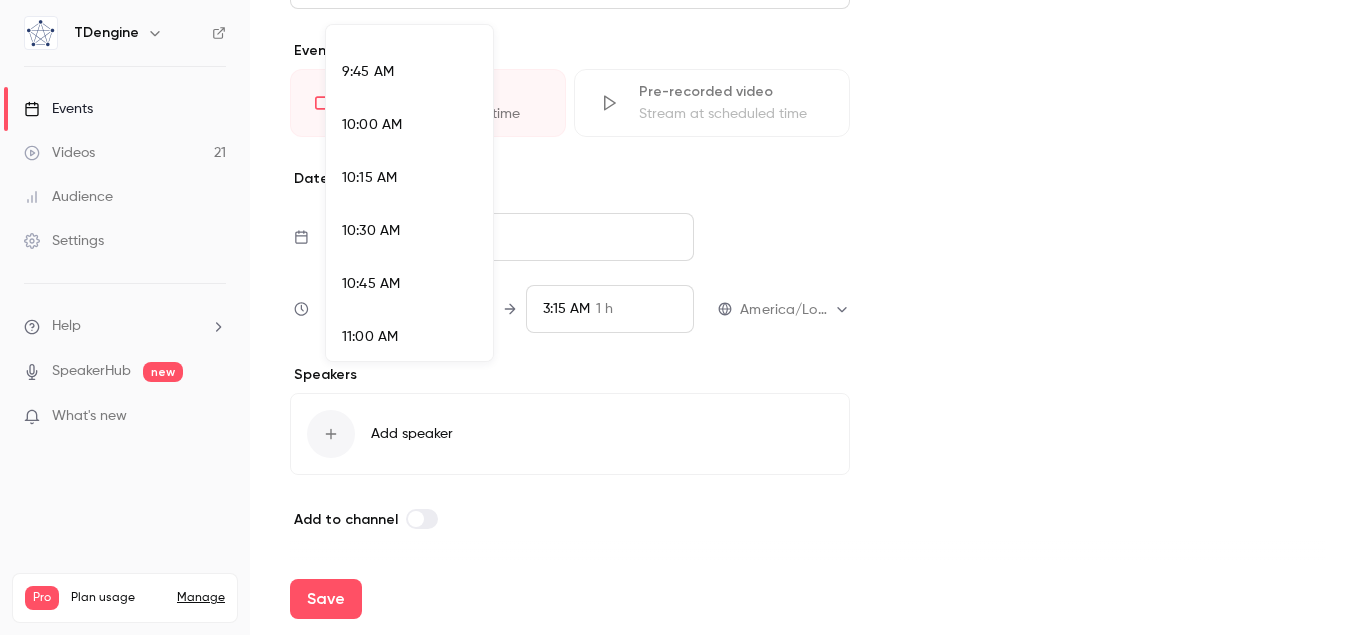 click at bounding box center [683, 317] 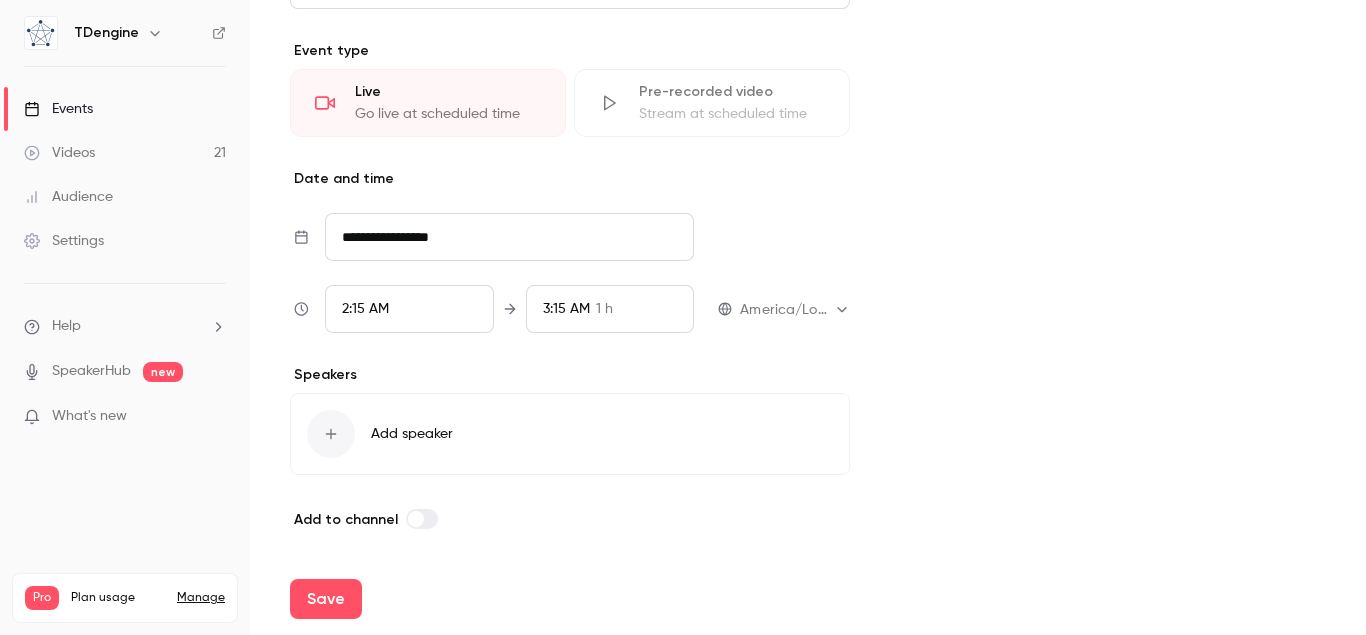 click on "**********" at bounding box center [509, 237] 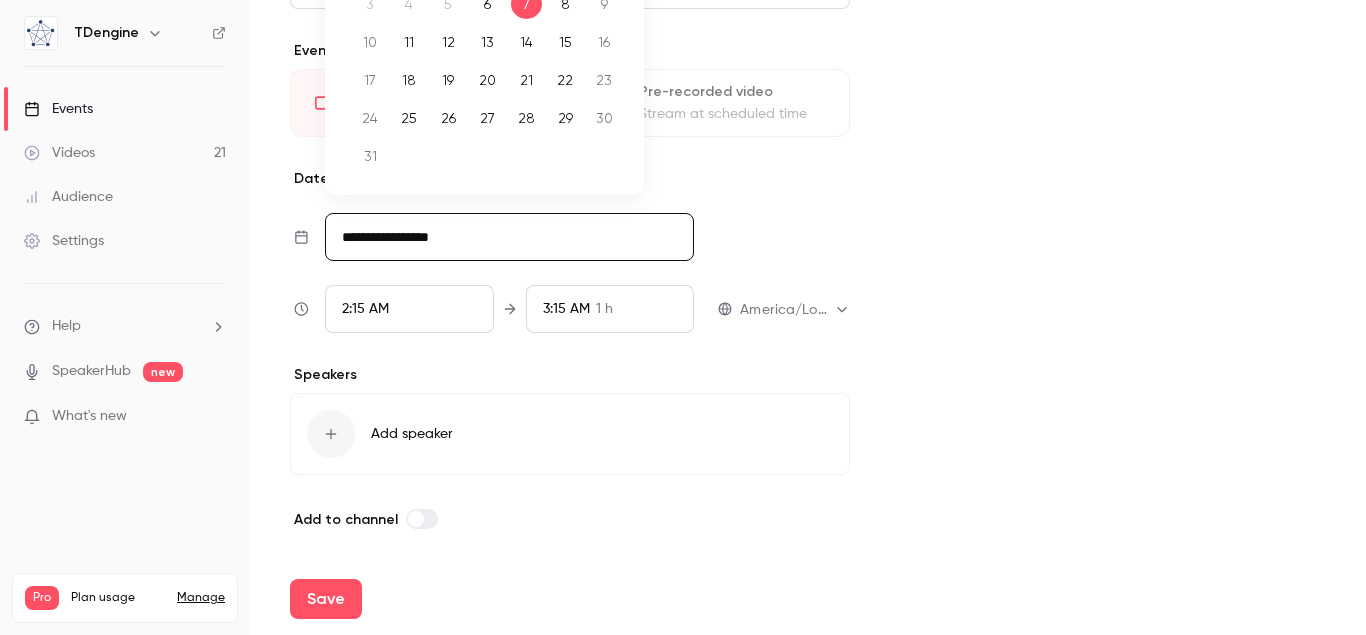 scroll, scrollTop: 369, scrollLeft: 0, axis: vertical 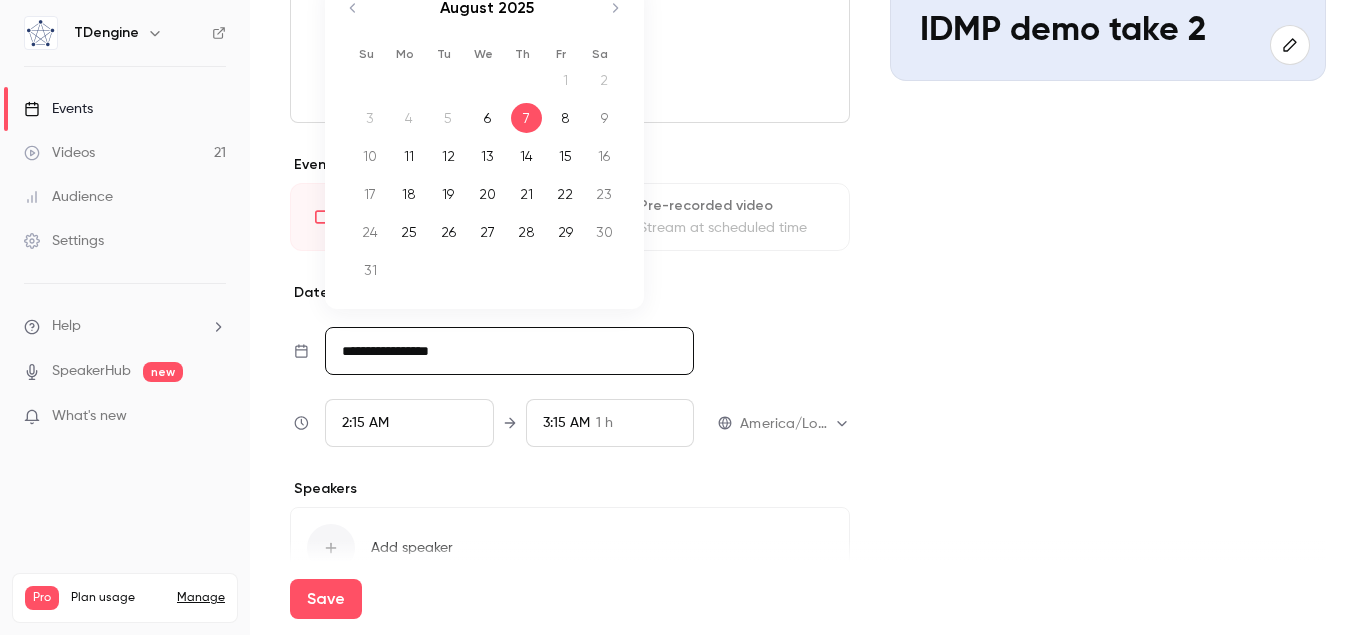 click on "6" at bounding box center (487, 118) 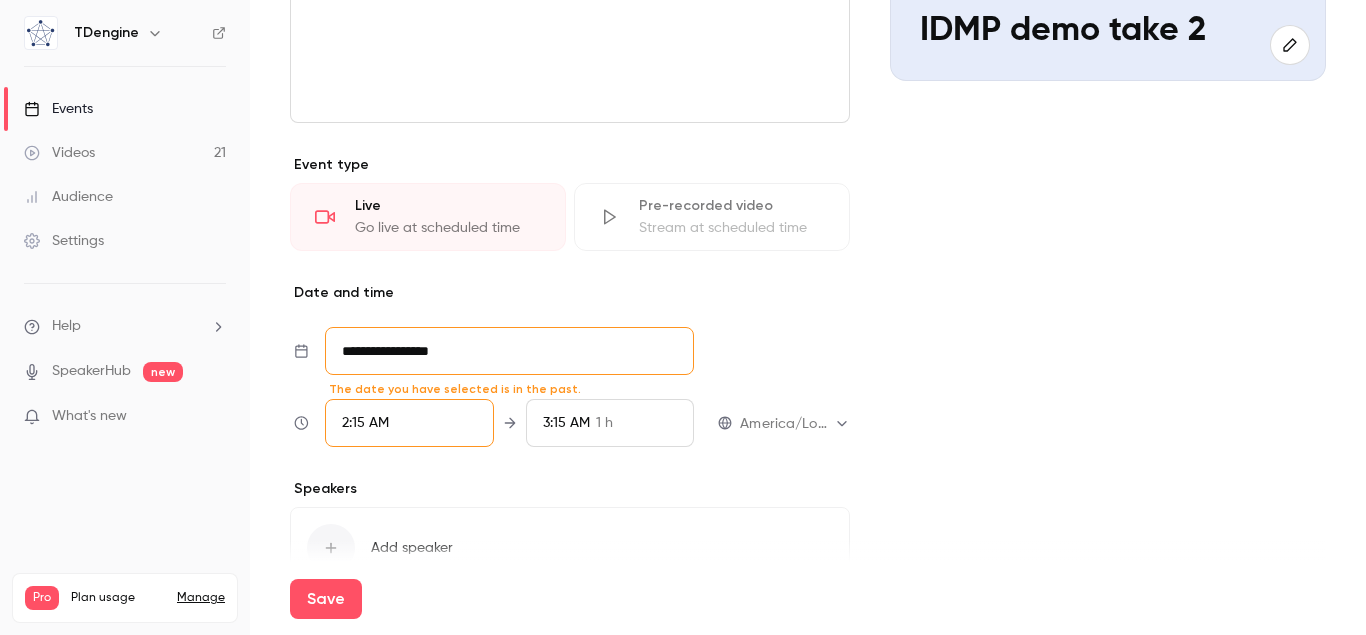 click on "2:15 AM" at bounding box center [409, 423] 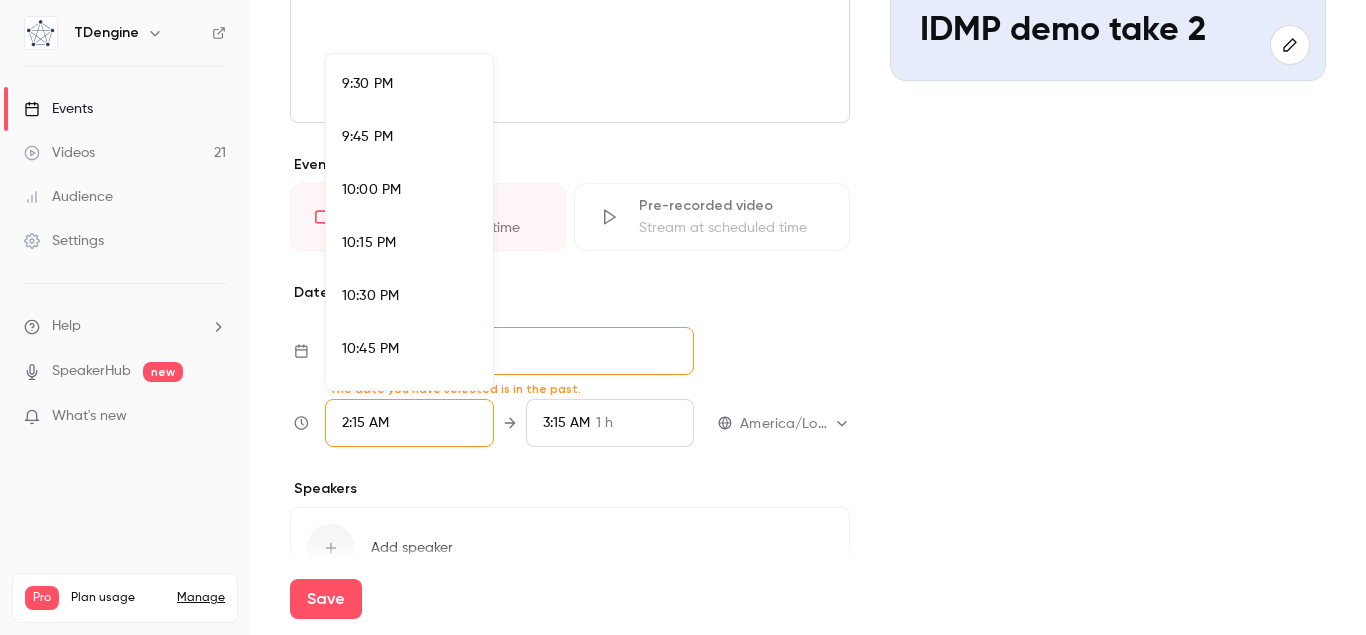scroll, scrollTop: 4440, scrollLeft: 0, axis: vertical 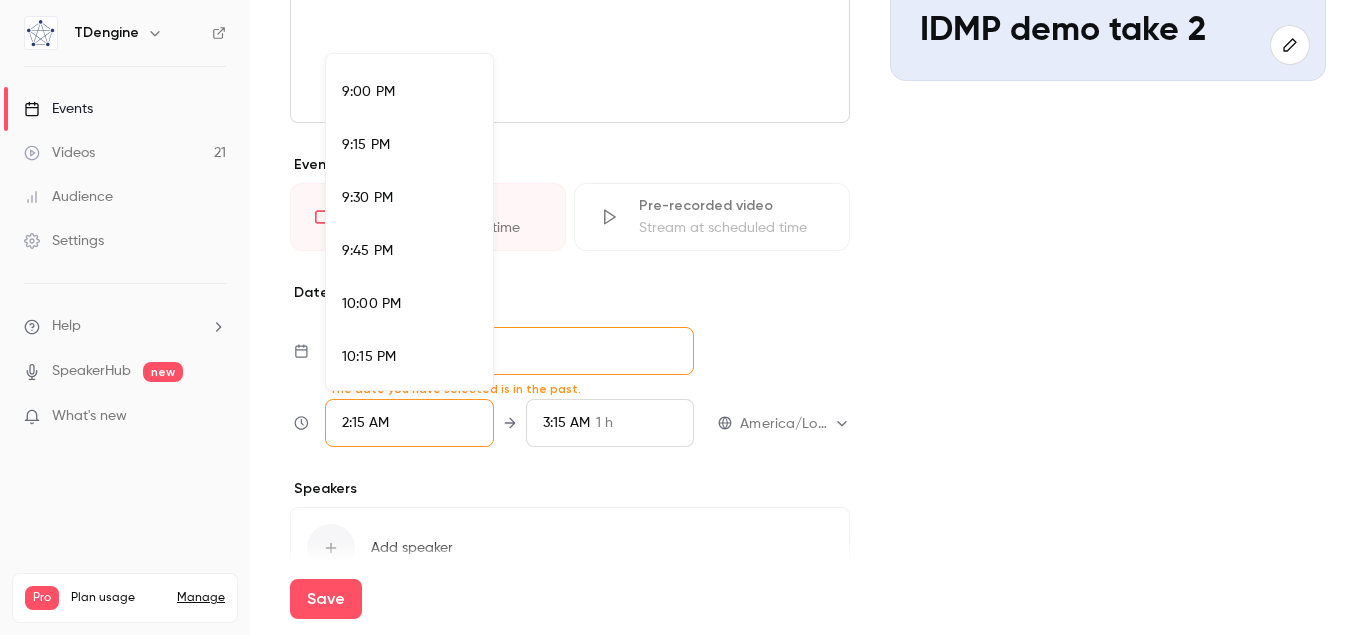click on "9:00 PM" at bounding box center (368, 92) 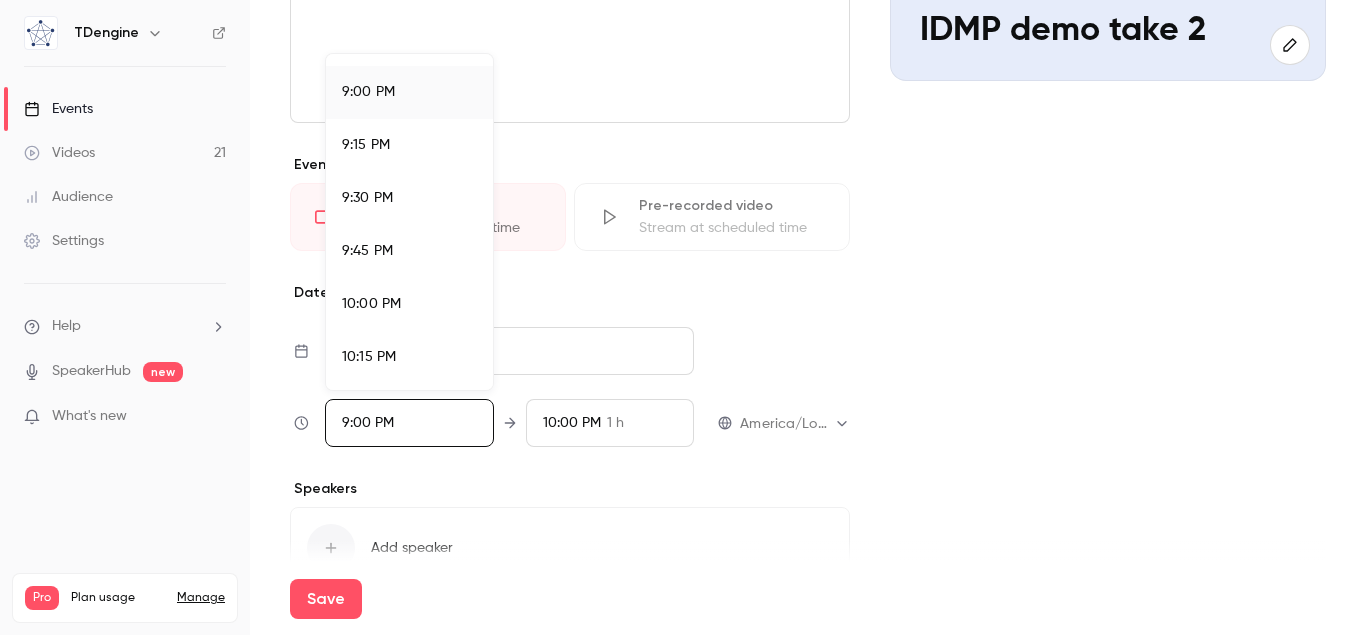 click at bounding box center (683, 317) 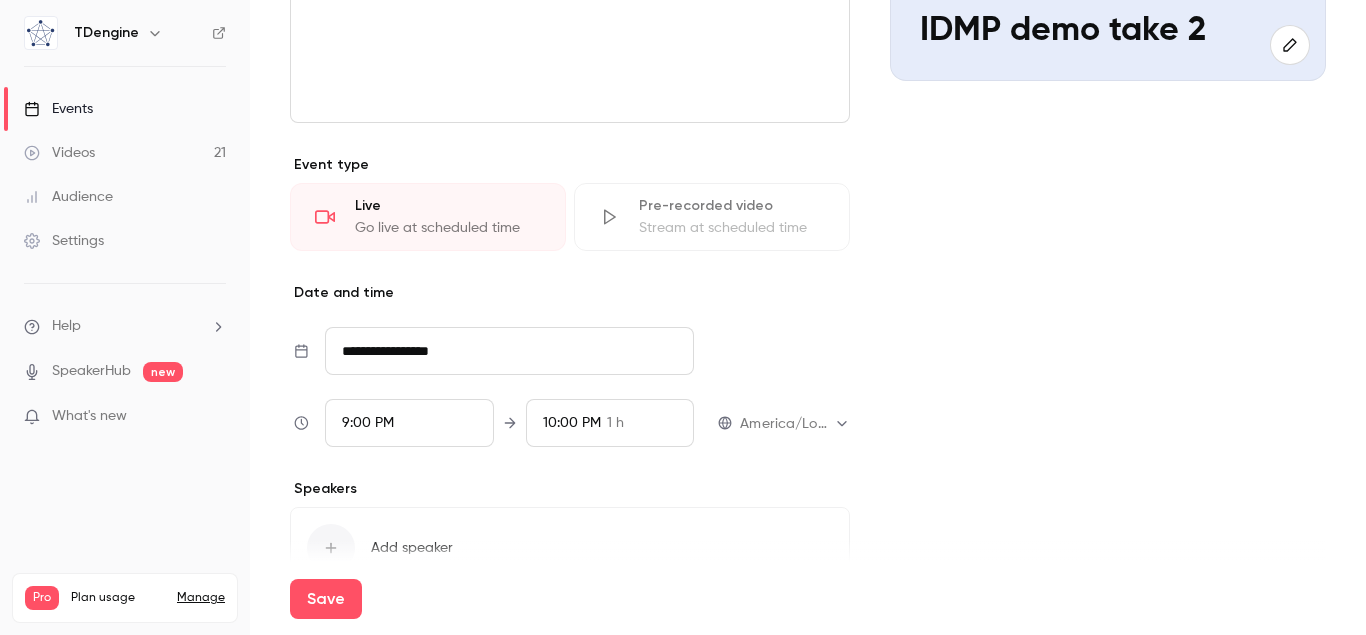 scroll, scrollTop: 335, scrollLeft: 0, axis: vertical 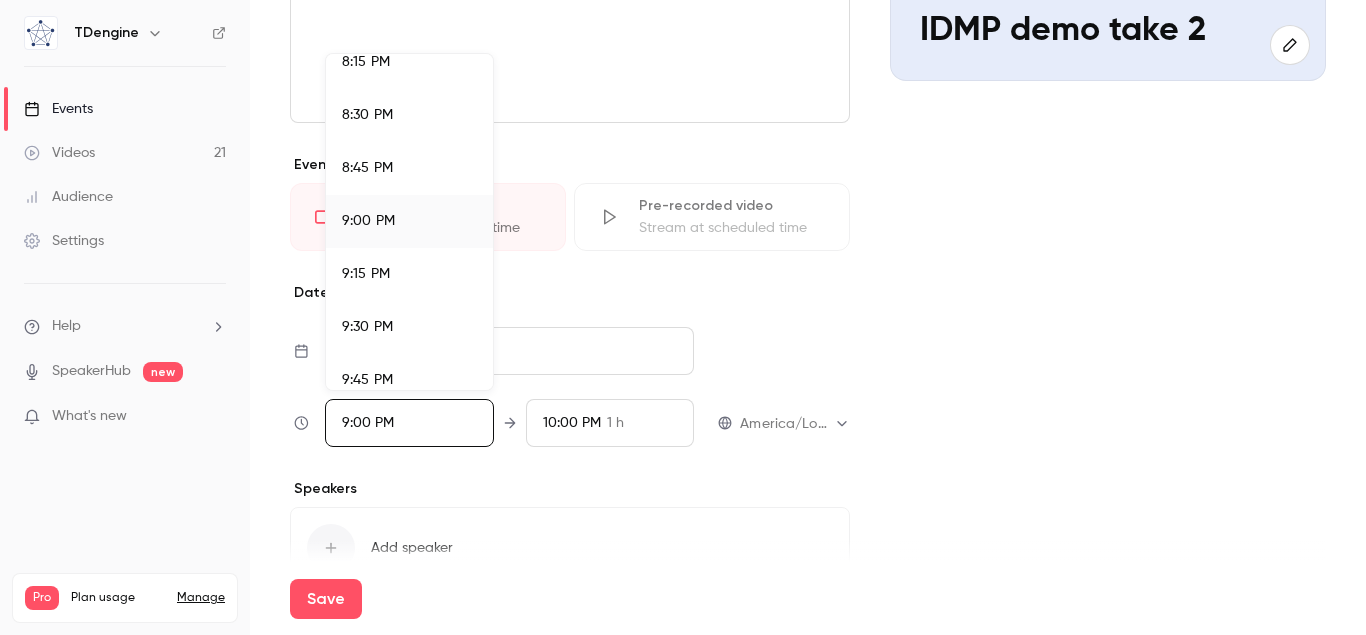 click at bounding box center (683, 317) 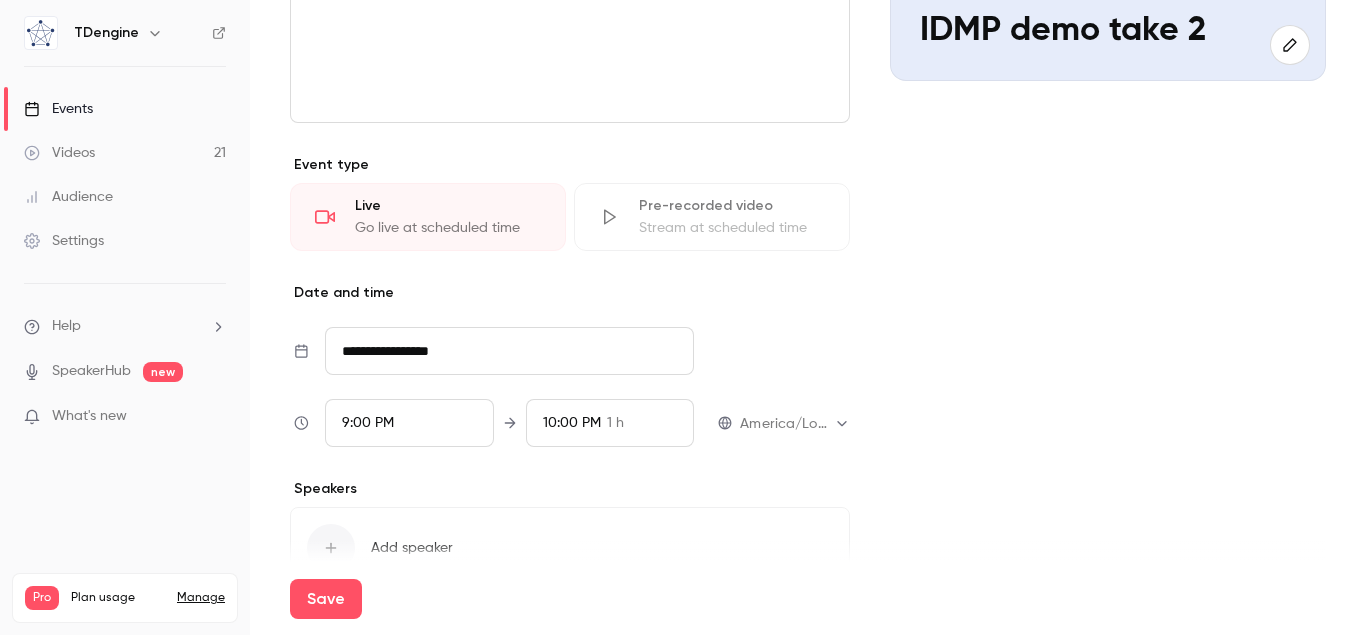 click on "**********" at bounding box center (509, 351) 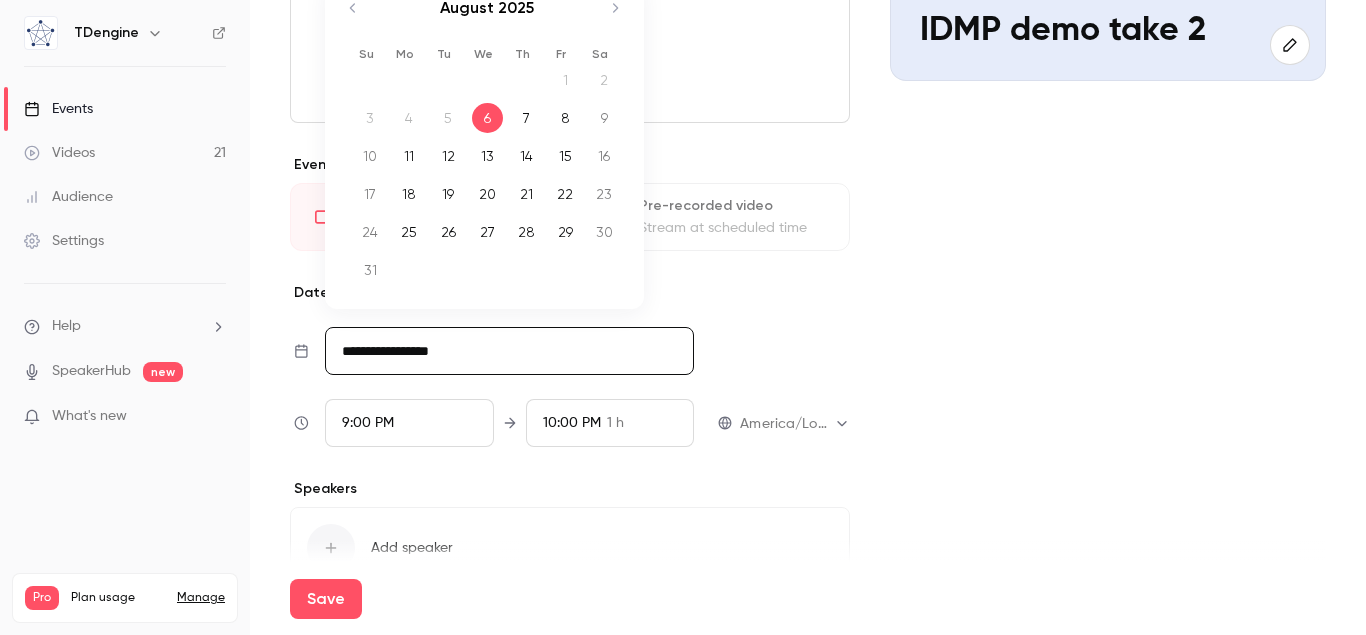 click on "7" at bounding box center (526, 118) 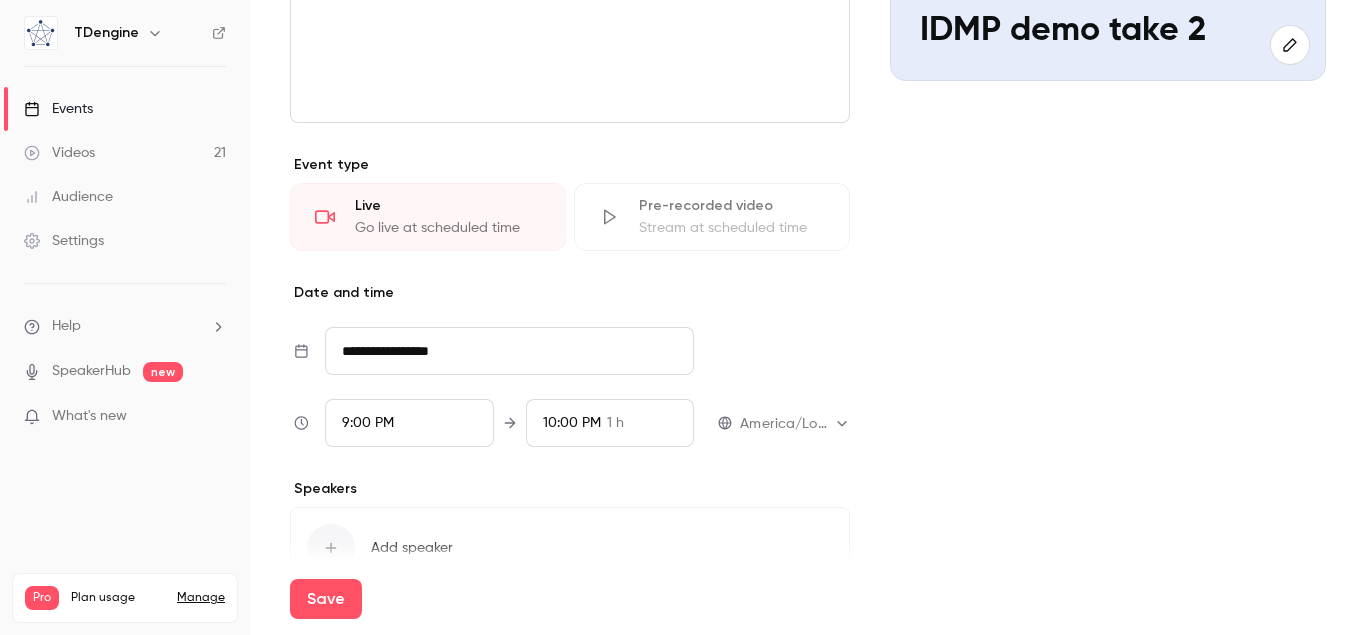click on "Cover image TDengine Aug 7, 9:00 PM IDMP demo take 2" at bounding box center [1108, 228] 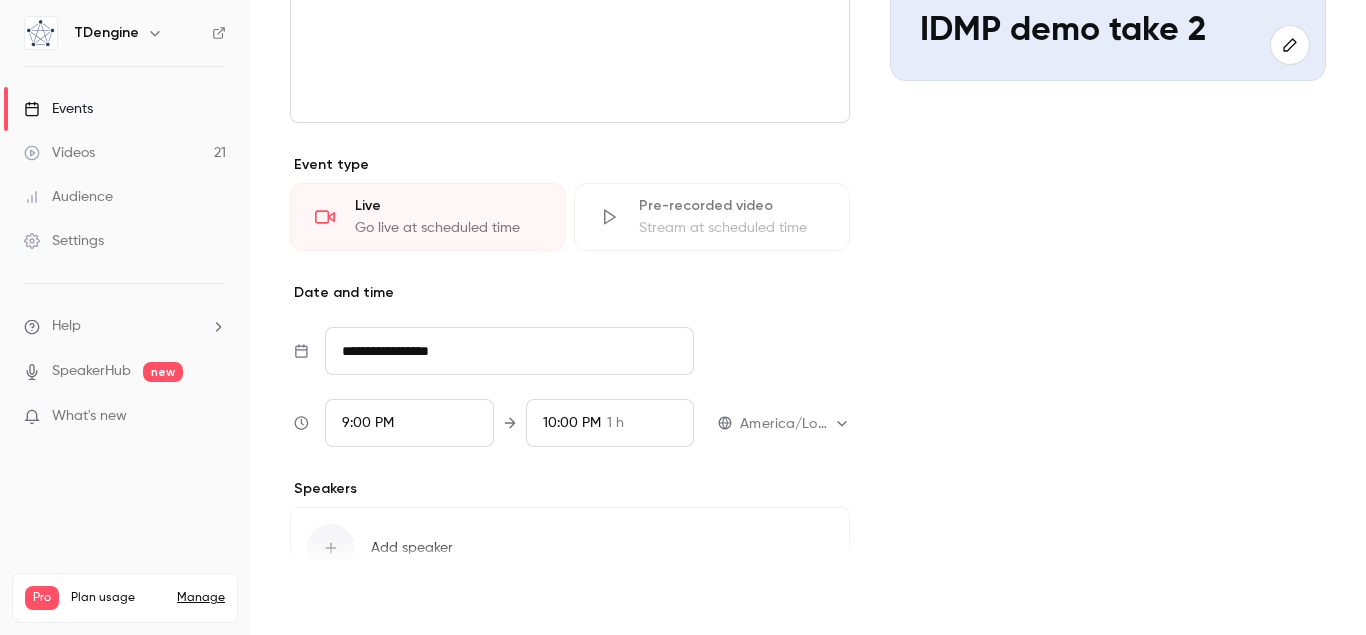 click on "Save" at bounding box center (326, 599) 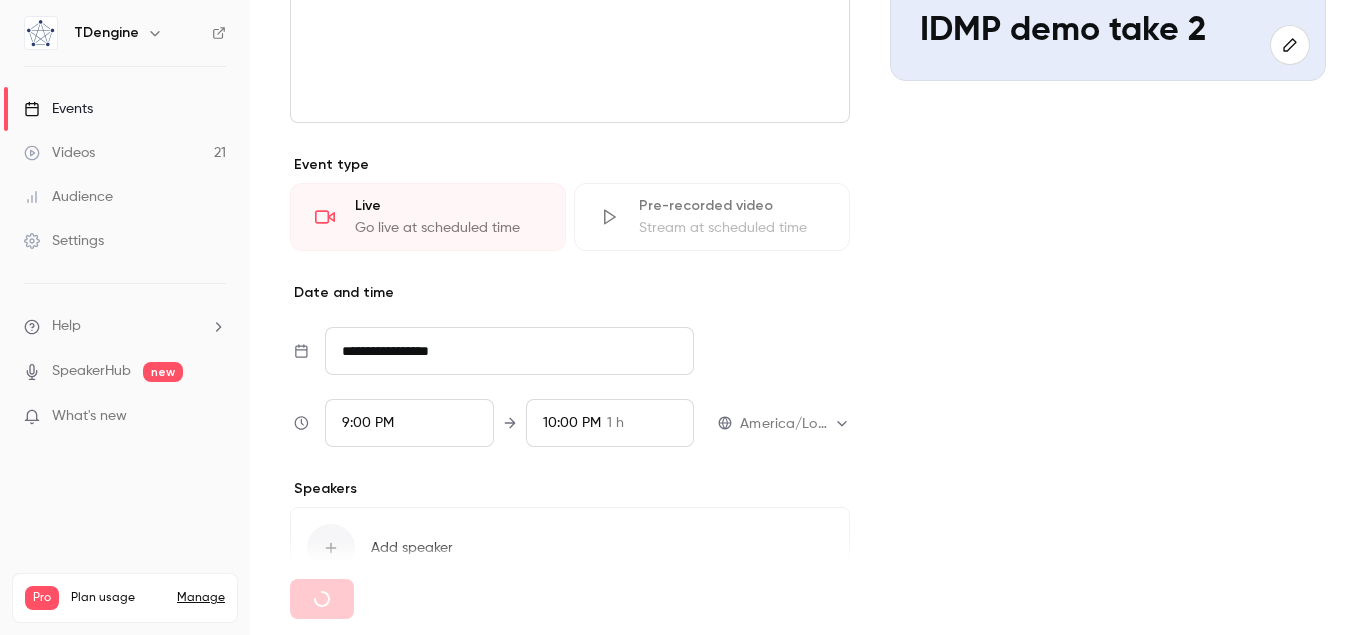 type 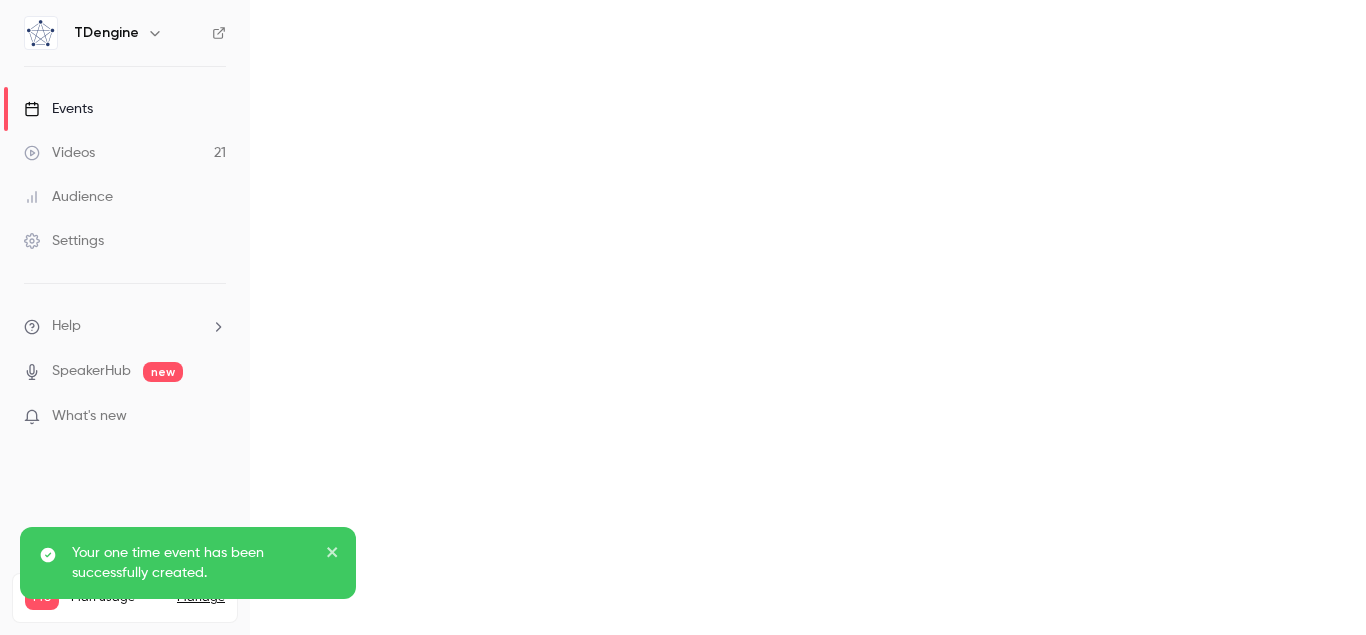 scroll, scrollTop: 0, scrollLeft: 0, axis: both 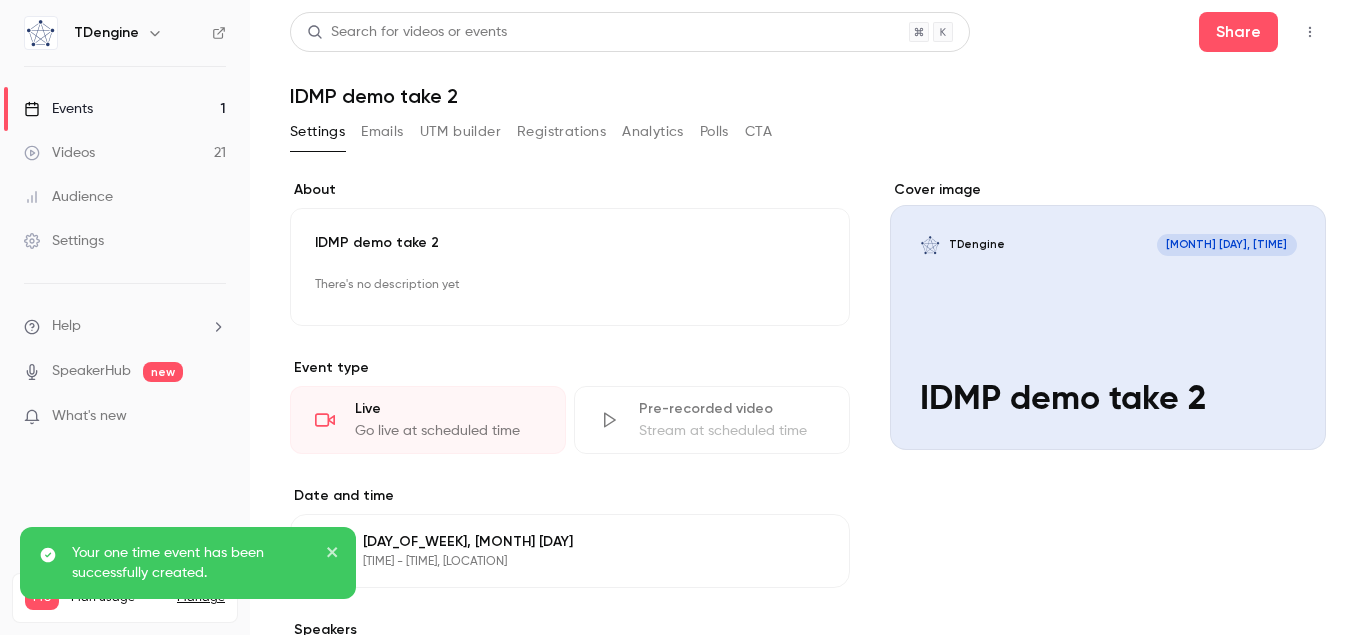 click 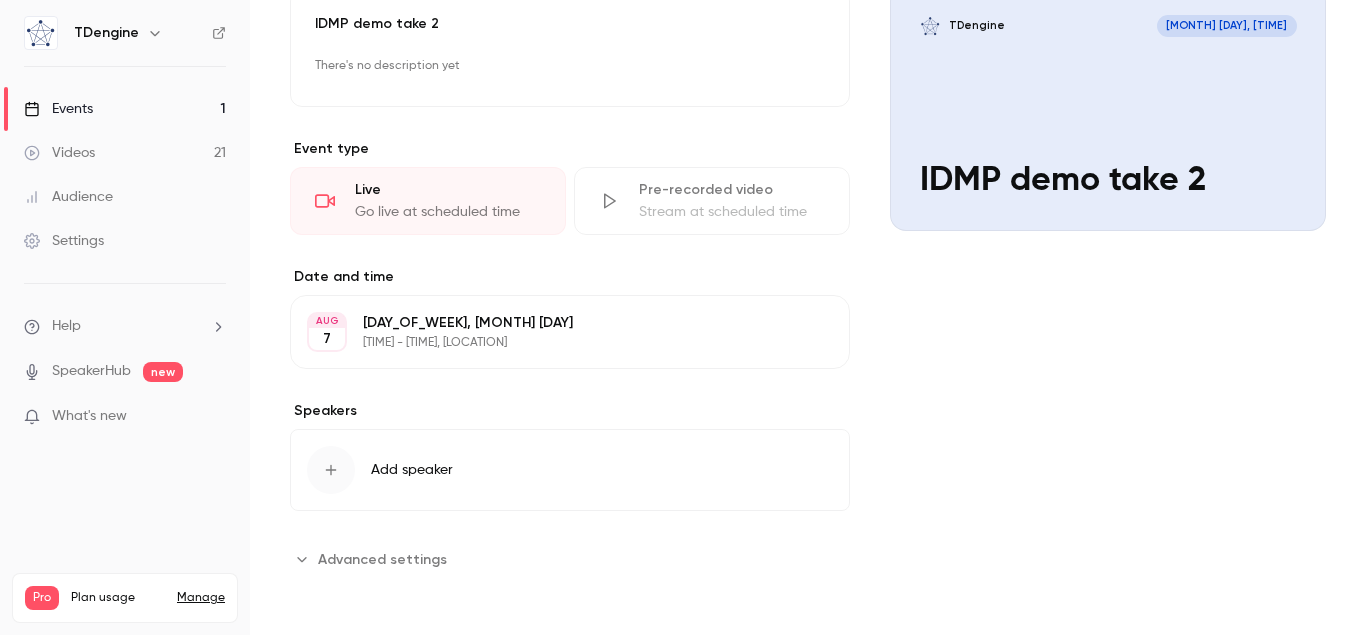 scroll, scrollTop: 0, scrollLeft: 0, axis: both 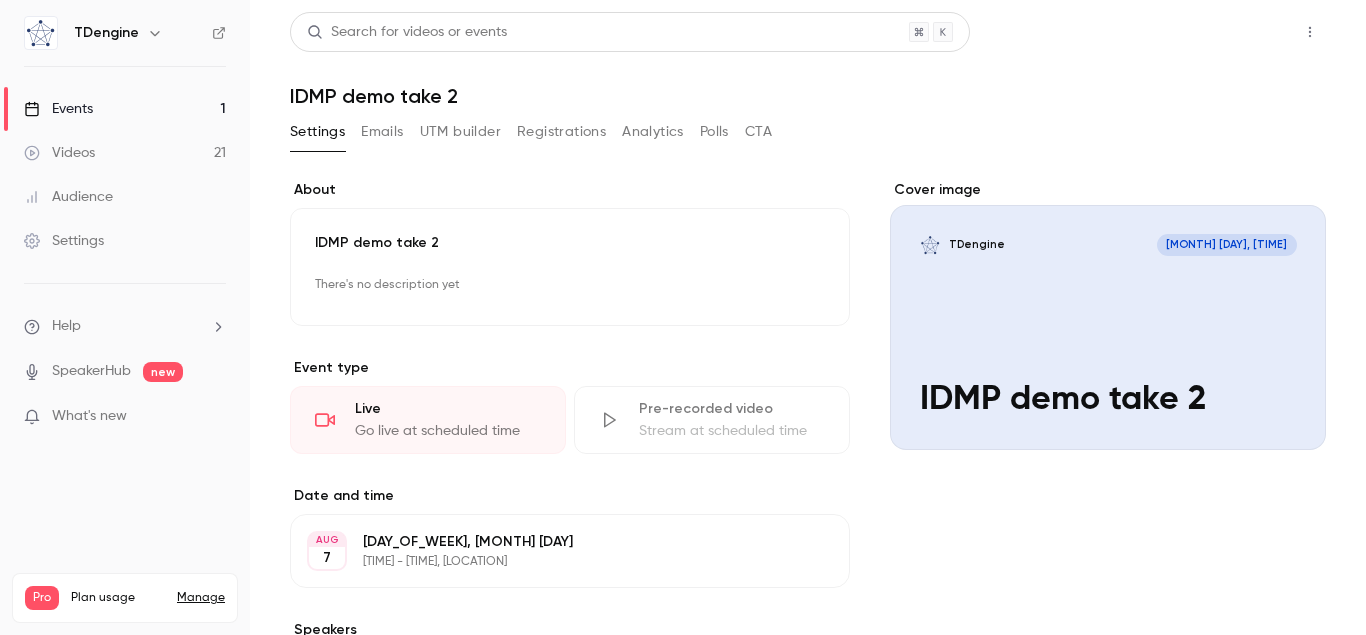 click on "Share" at bounding box center [1238, 32] 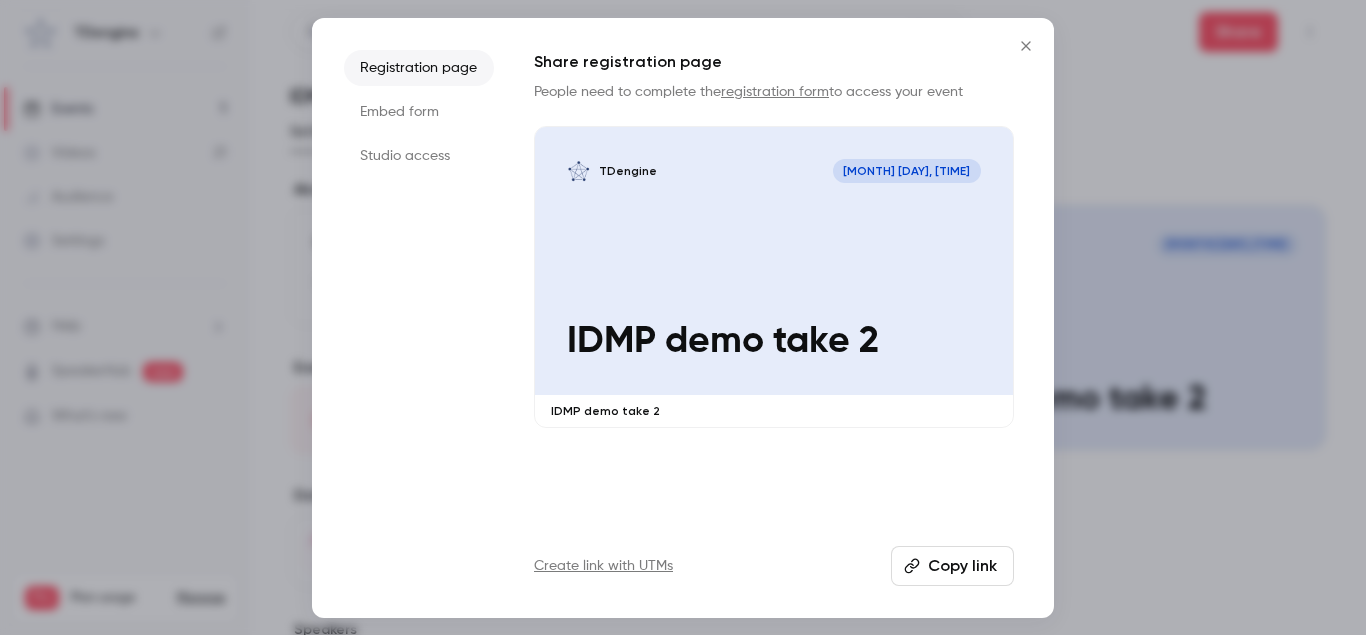 click on "Studio access" at bounding box center [419, 156] 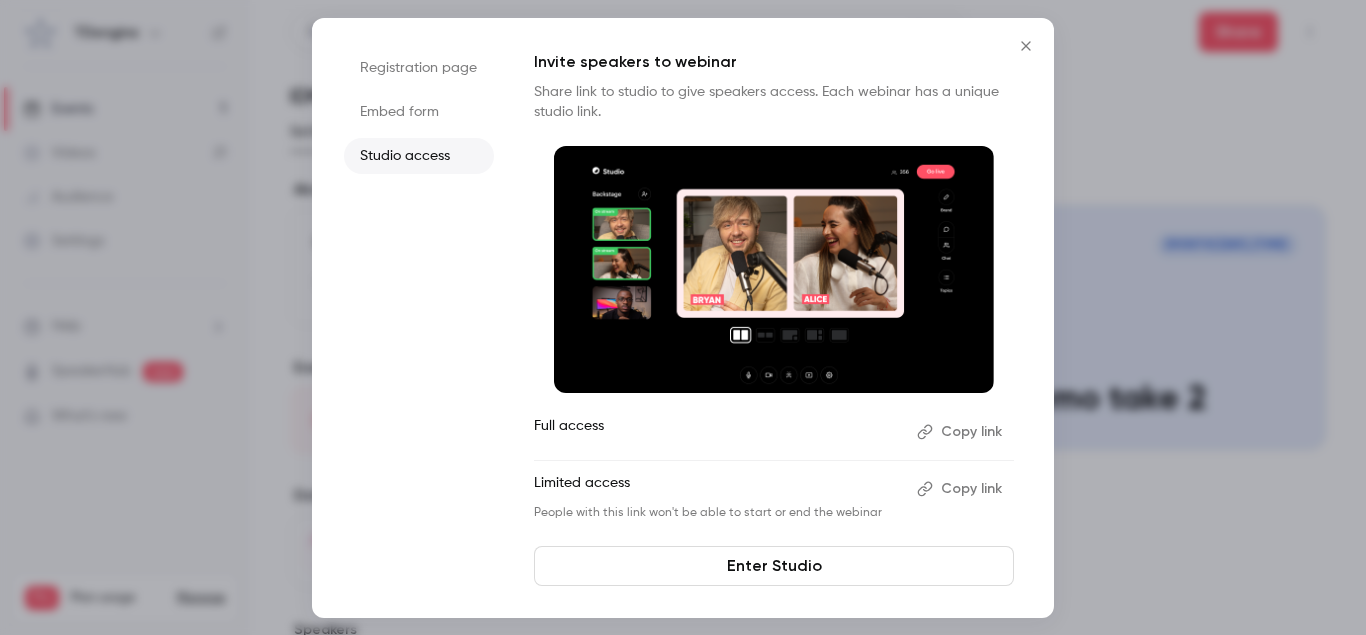 click on "Copy link" at bounding box center (961, 432) 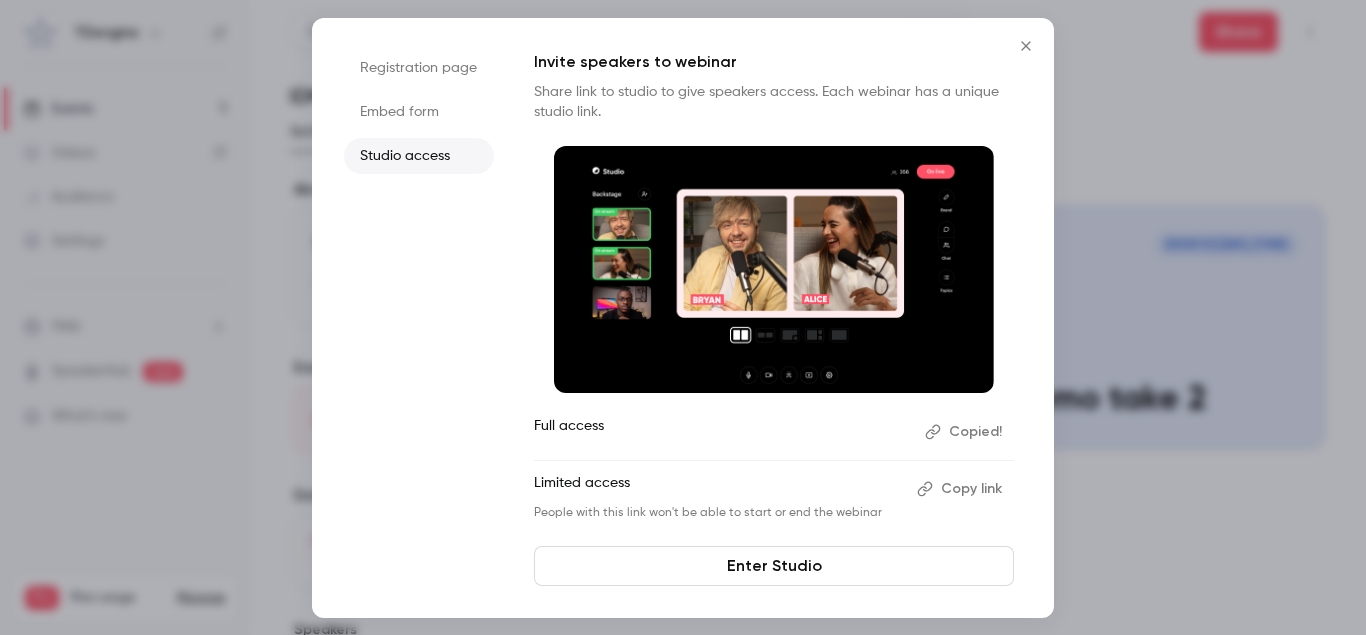 click 